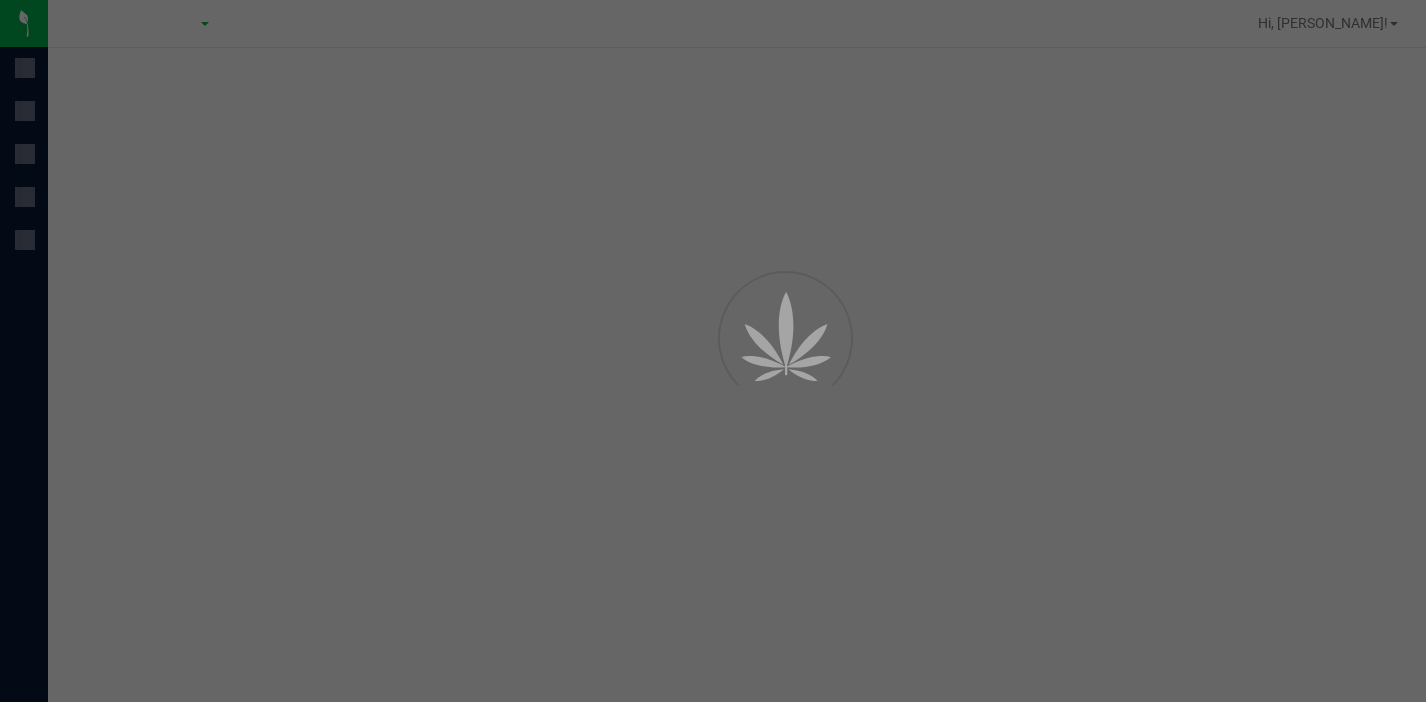 scroll, scrollTop: 0, scrollLeft: 0, axis: both 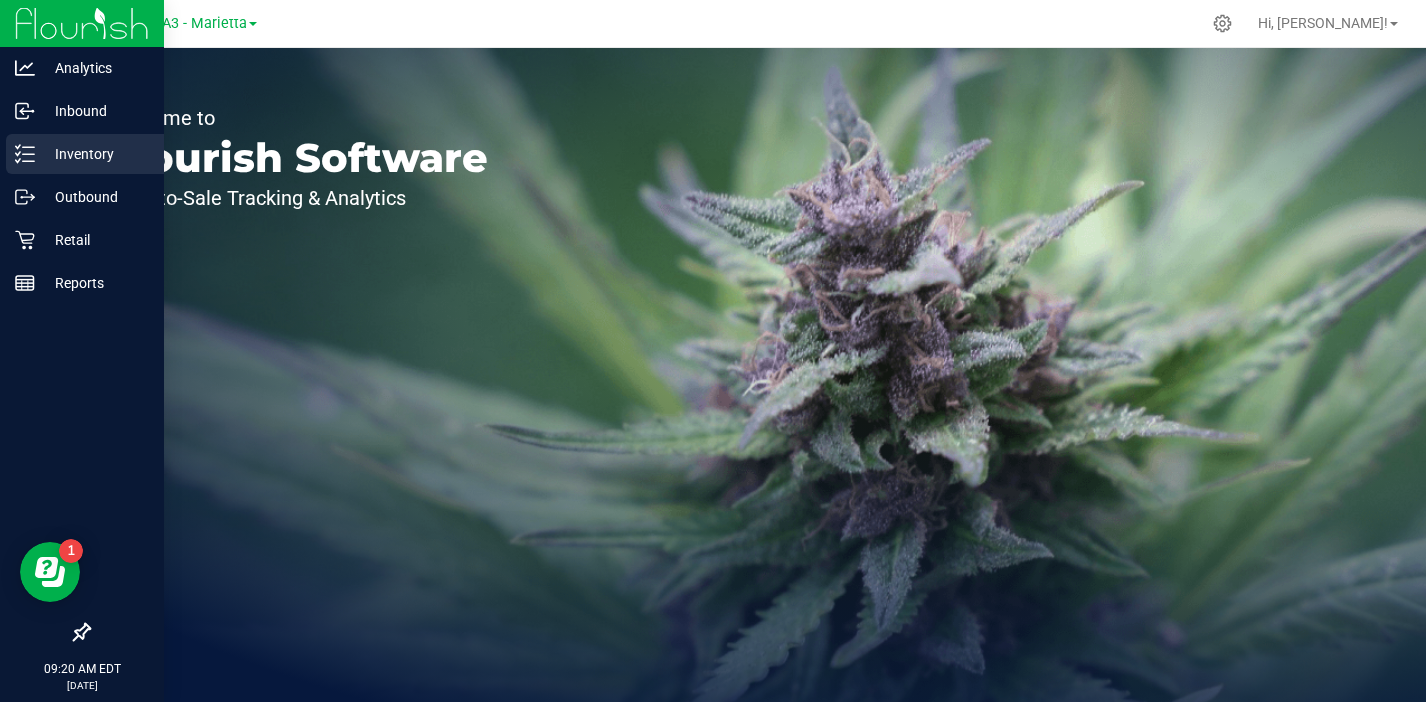 click on "Inventory" at bounding box center [95, 154] 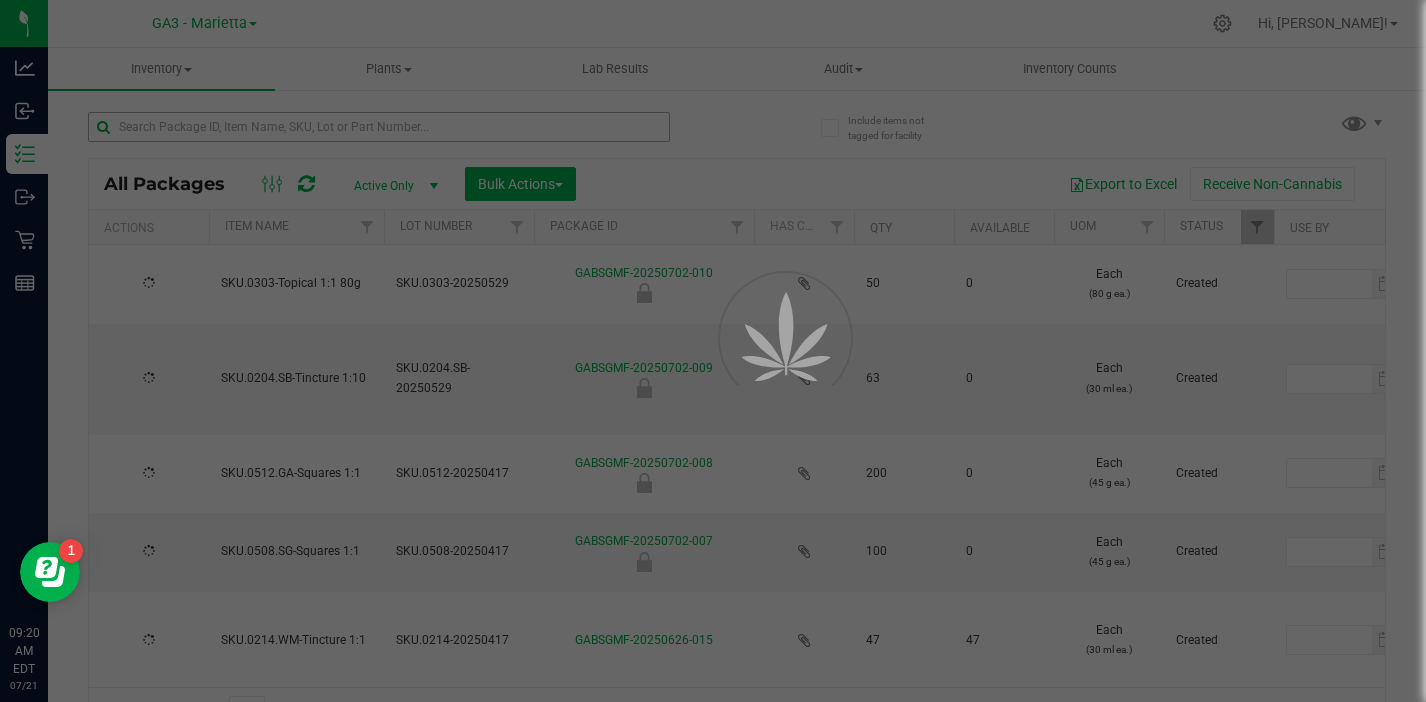 type on "[DATE]" 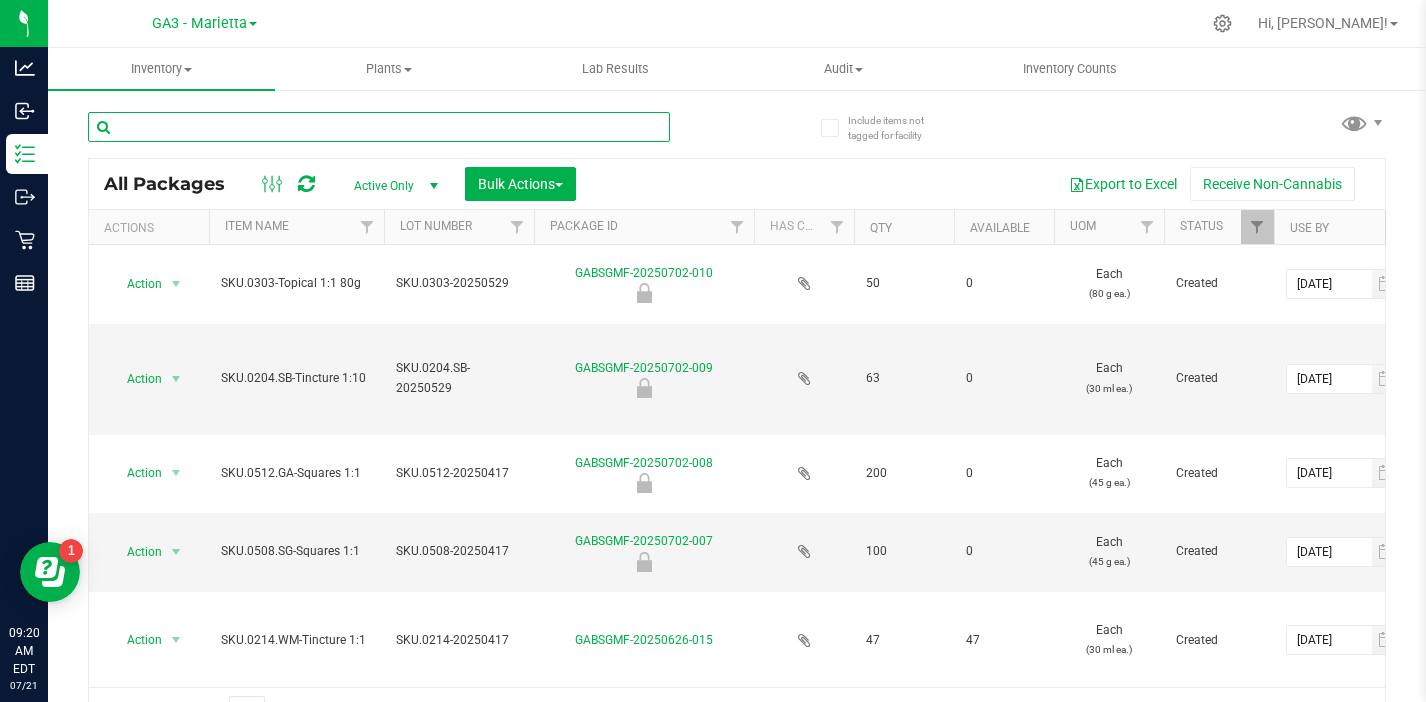 click at bounding box center [379, 127] 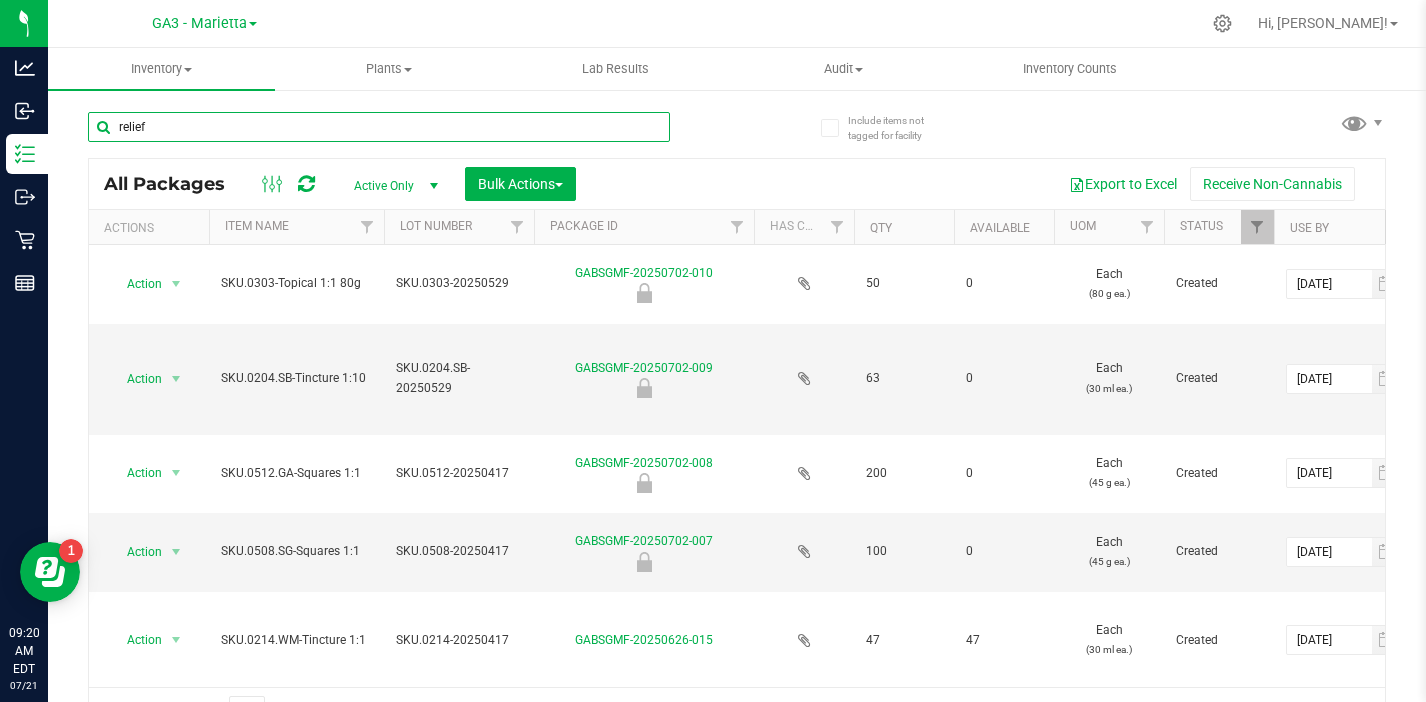type on "relief" 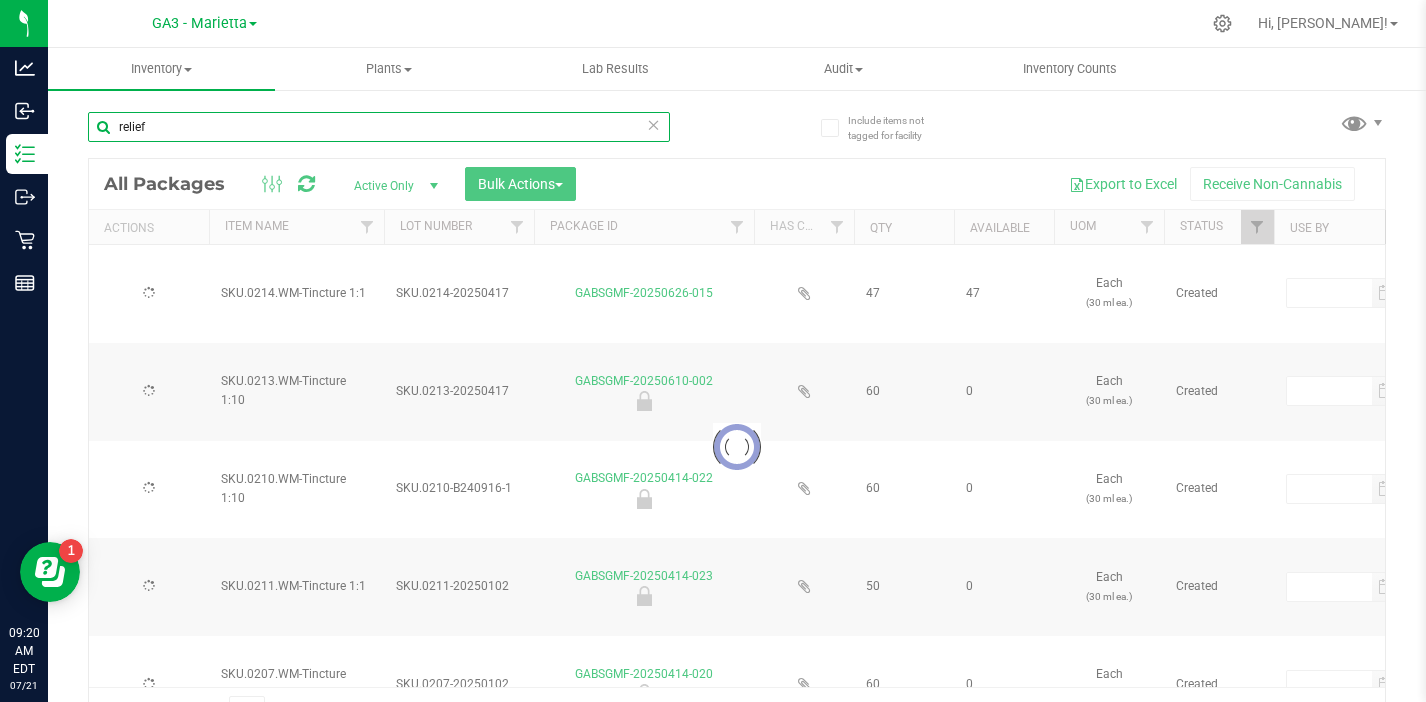type on "[DATE]" 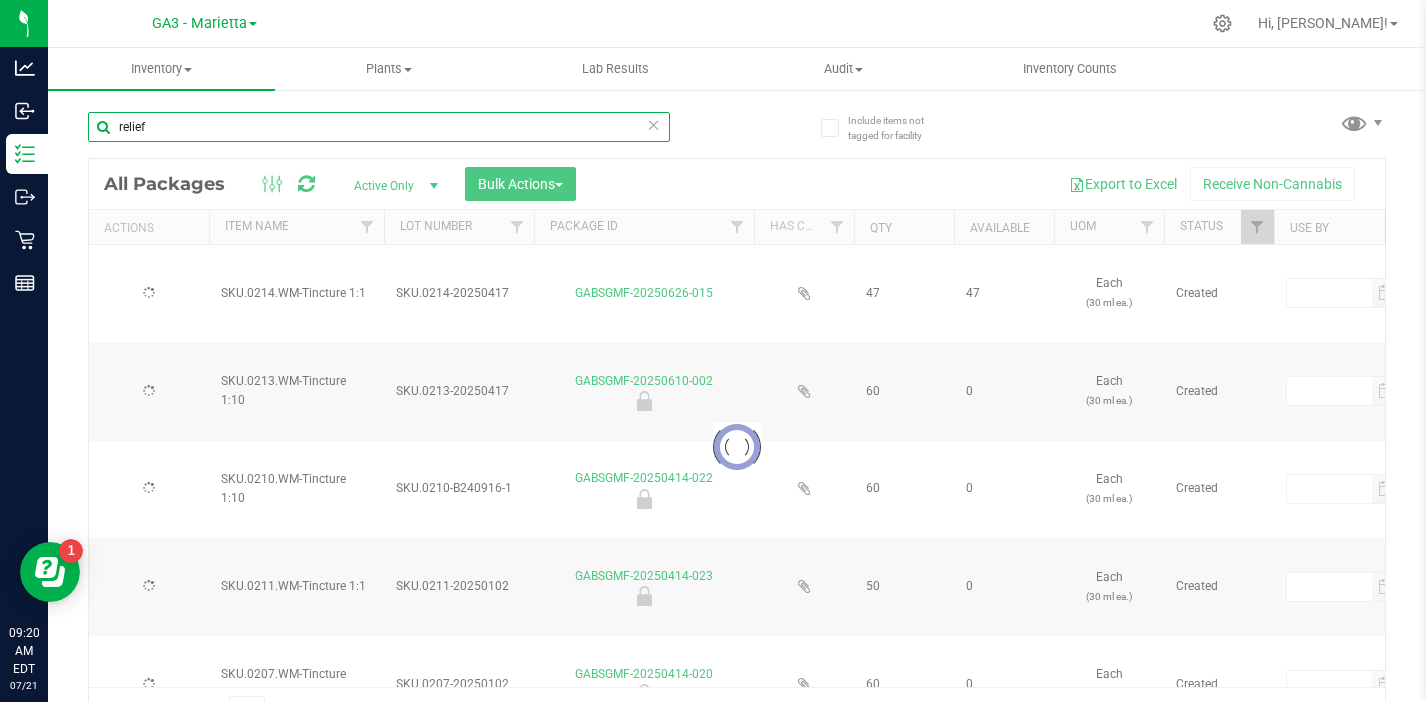 type on "[DATE]" 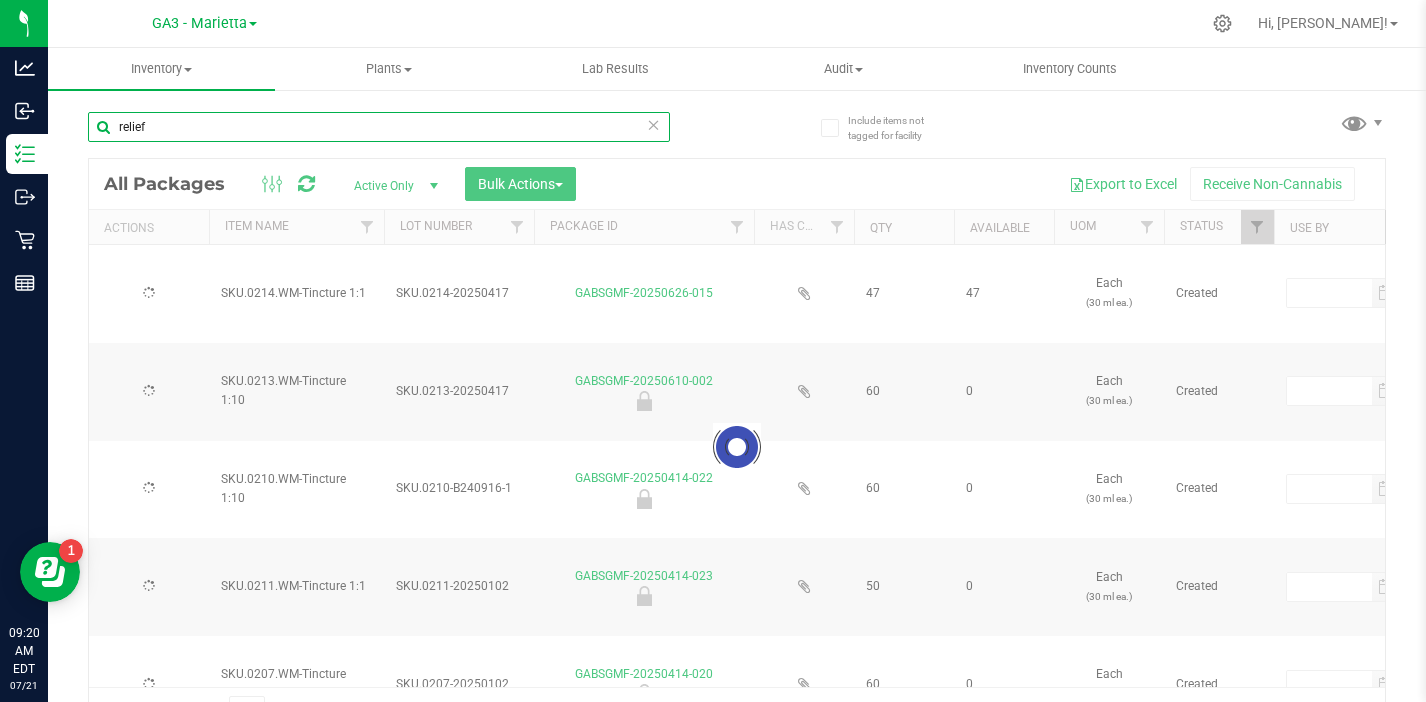 type on "[DATE]" 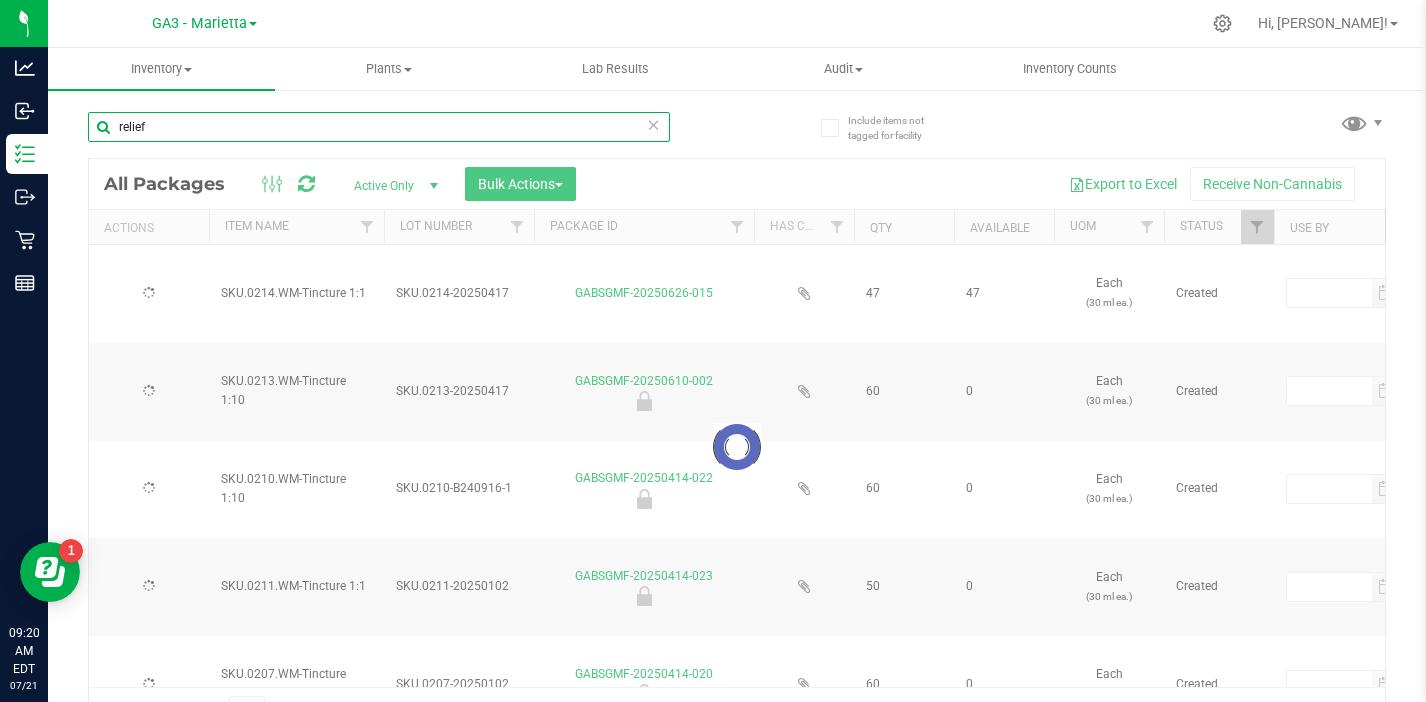 type on "[DATE]" 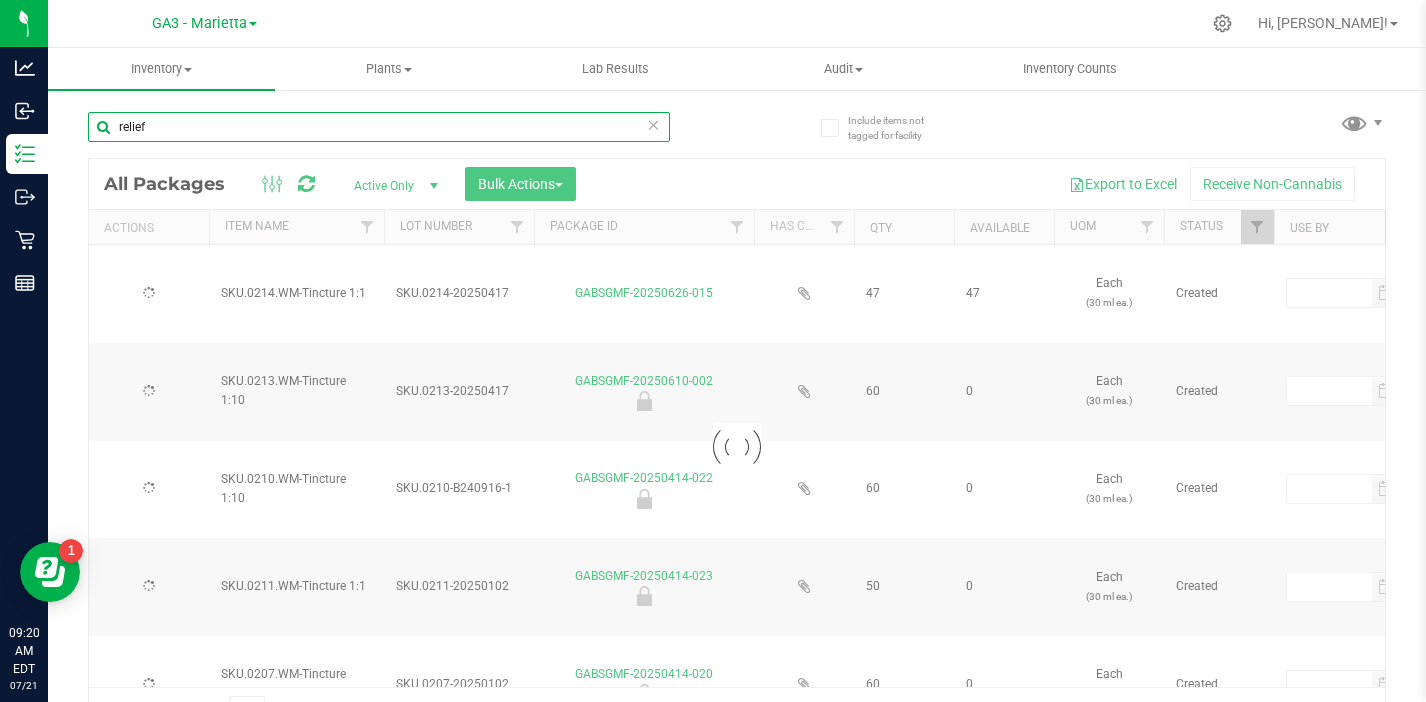 type on "[DATE]" 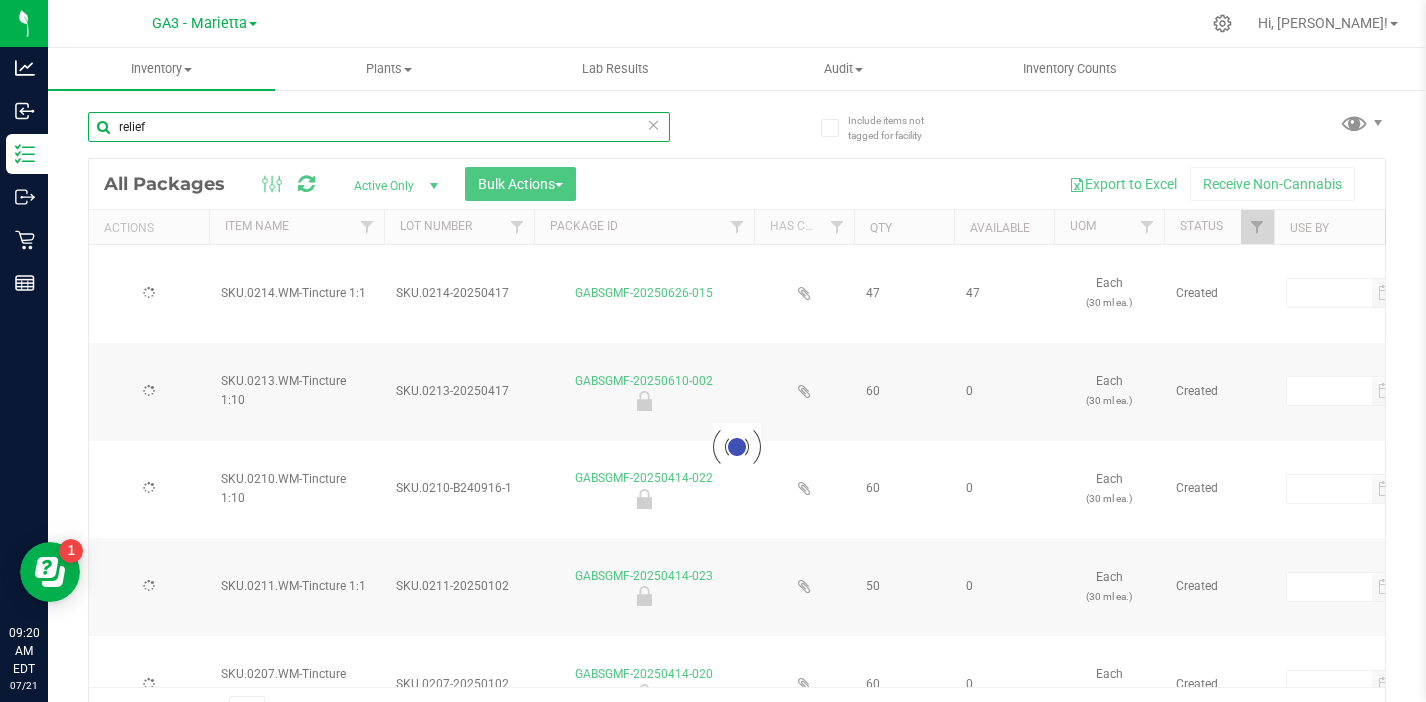 type on "[DATE]" 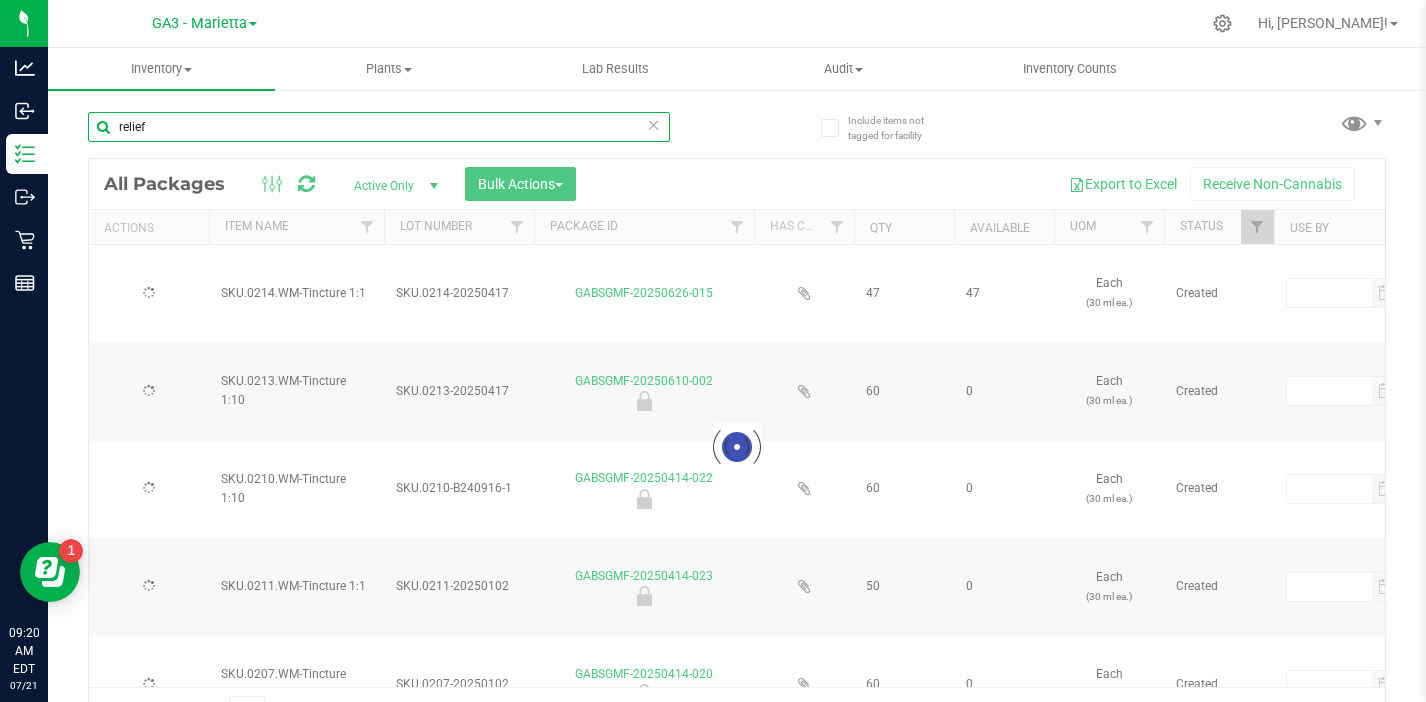 type on "[DATE]" 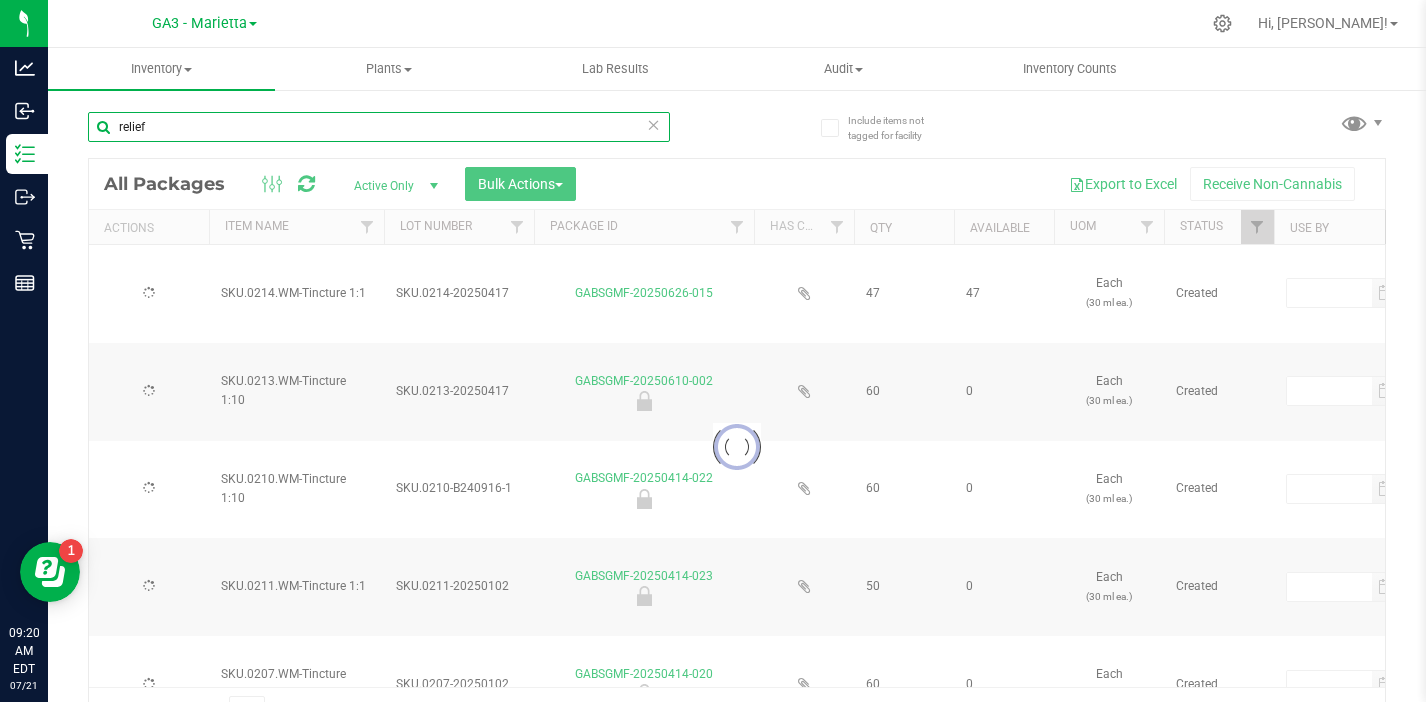 type on "[DATE]" 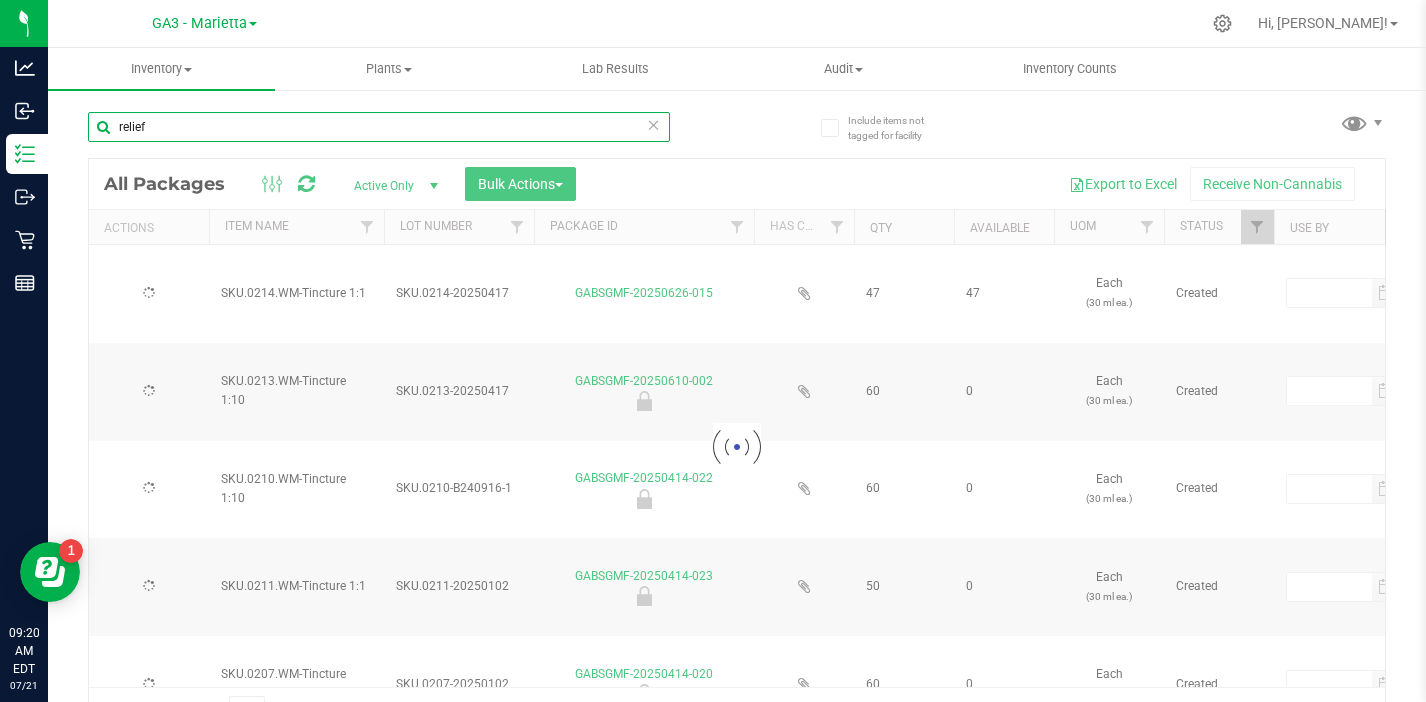 type on "[DATE]" 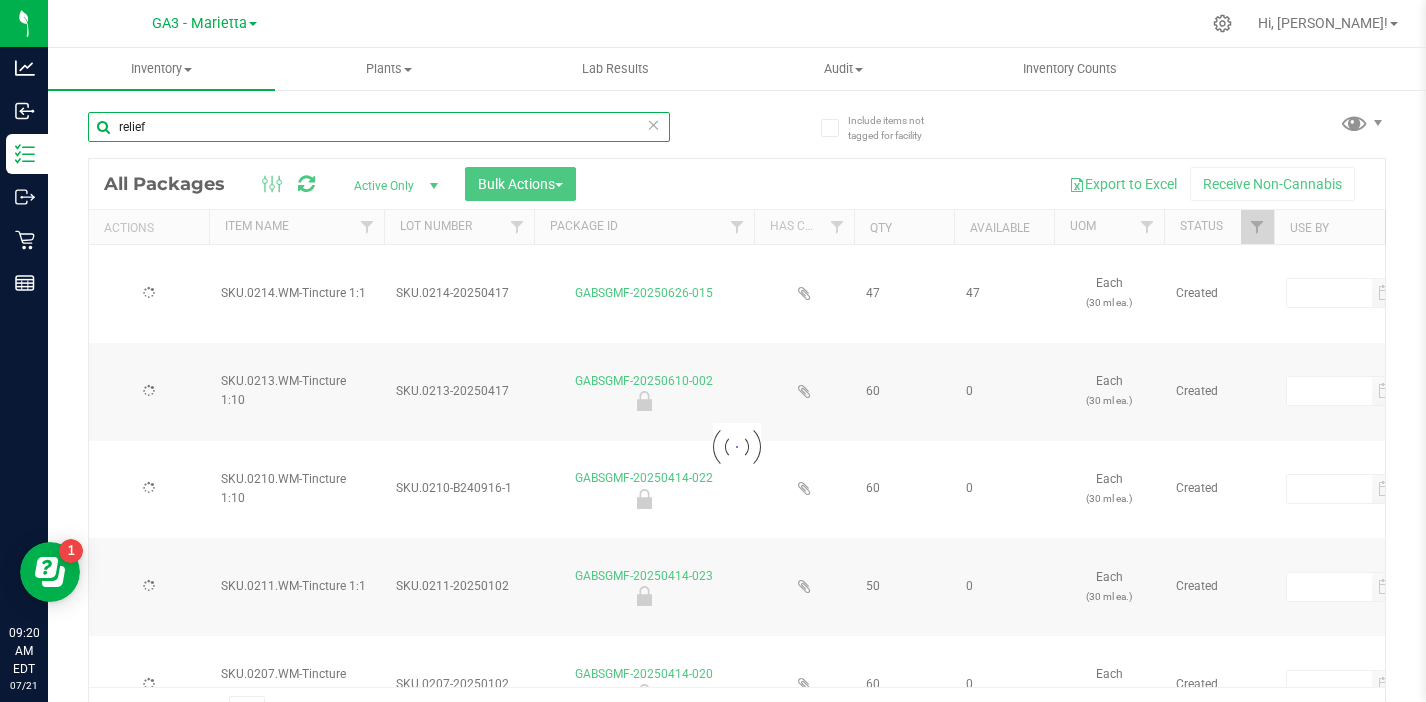 type on "[DATE]" 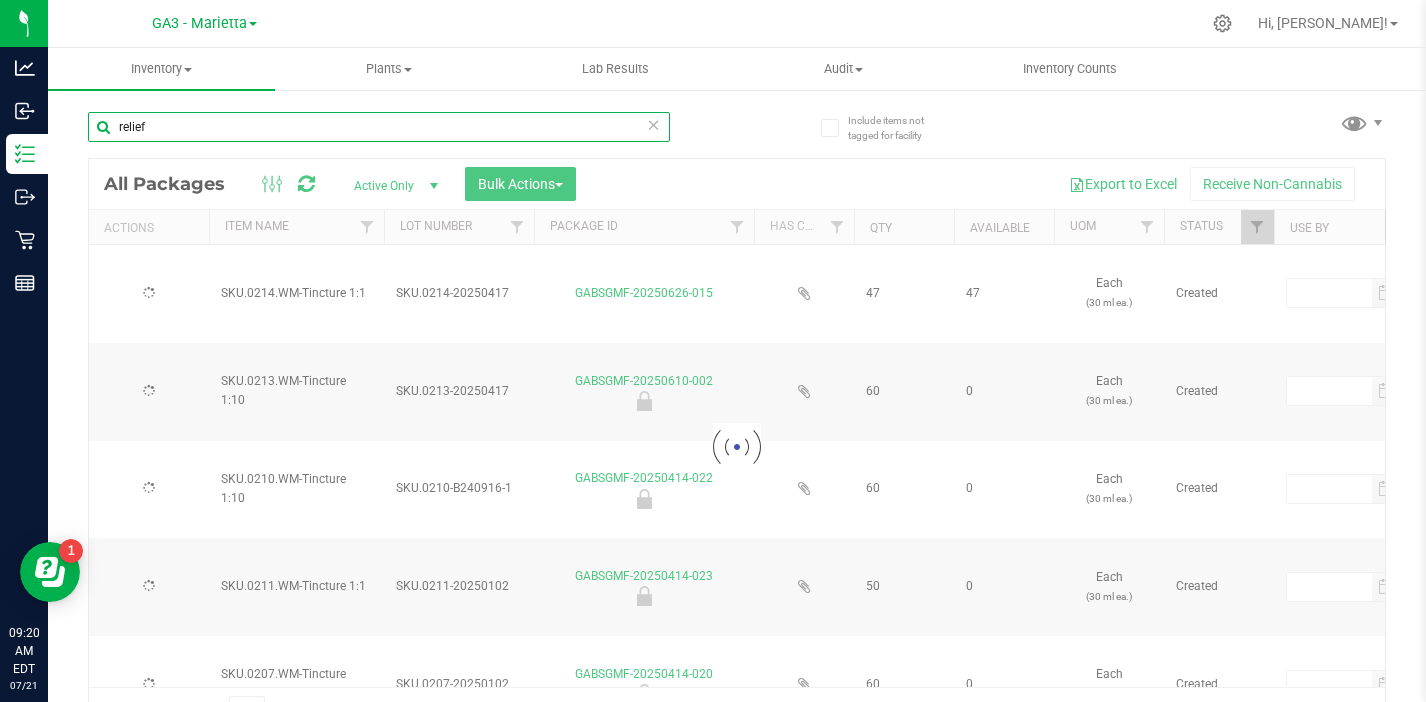 type on "[DATE]" 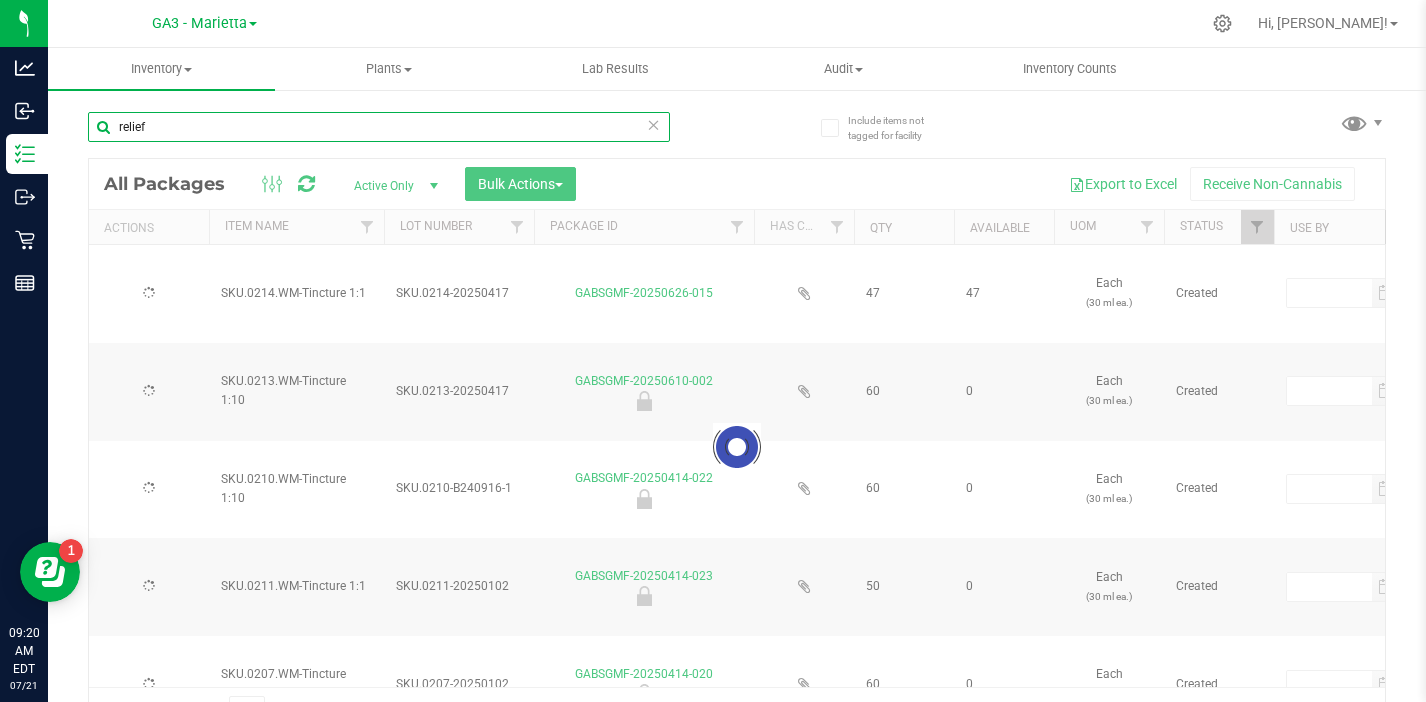type on "[DATE]" 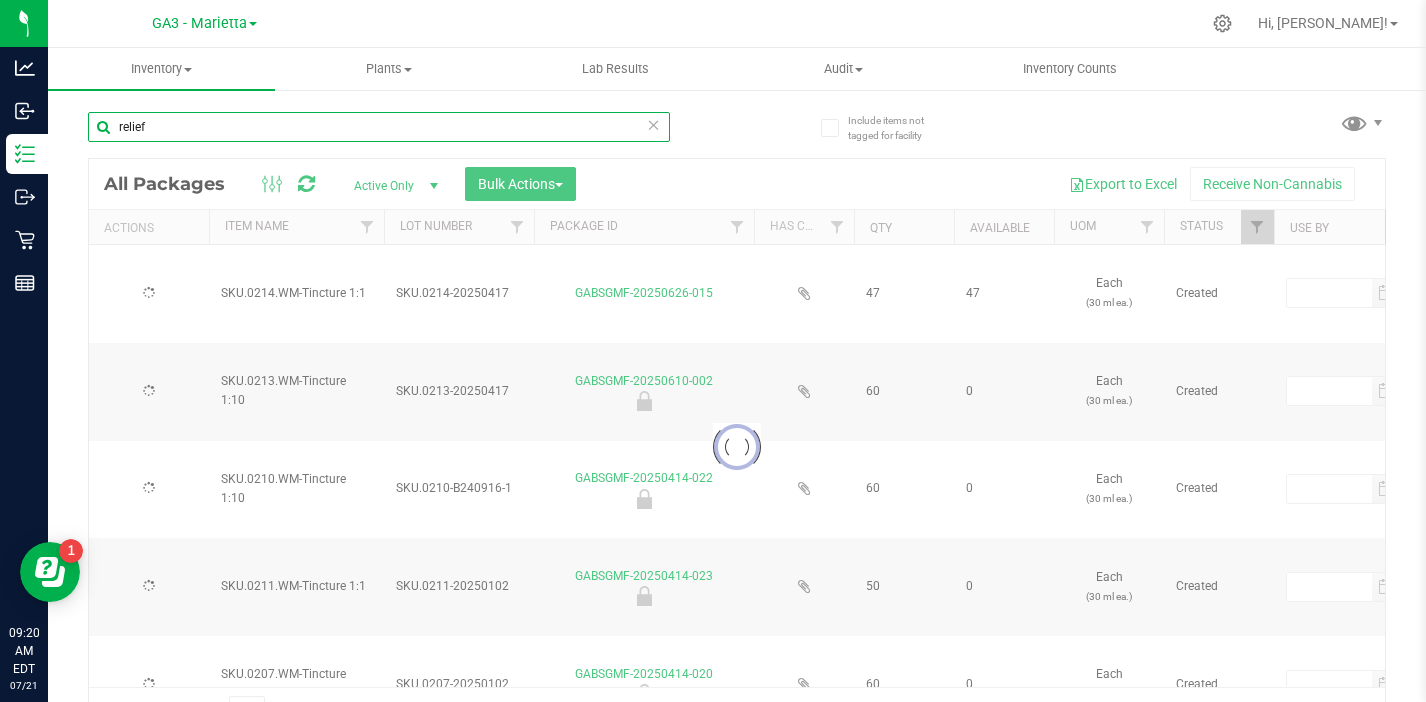 type on "[DATE]" 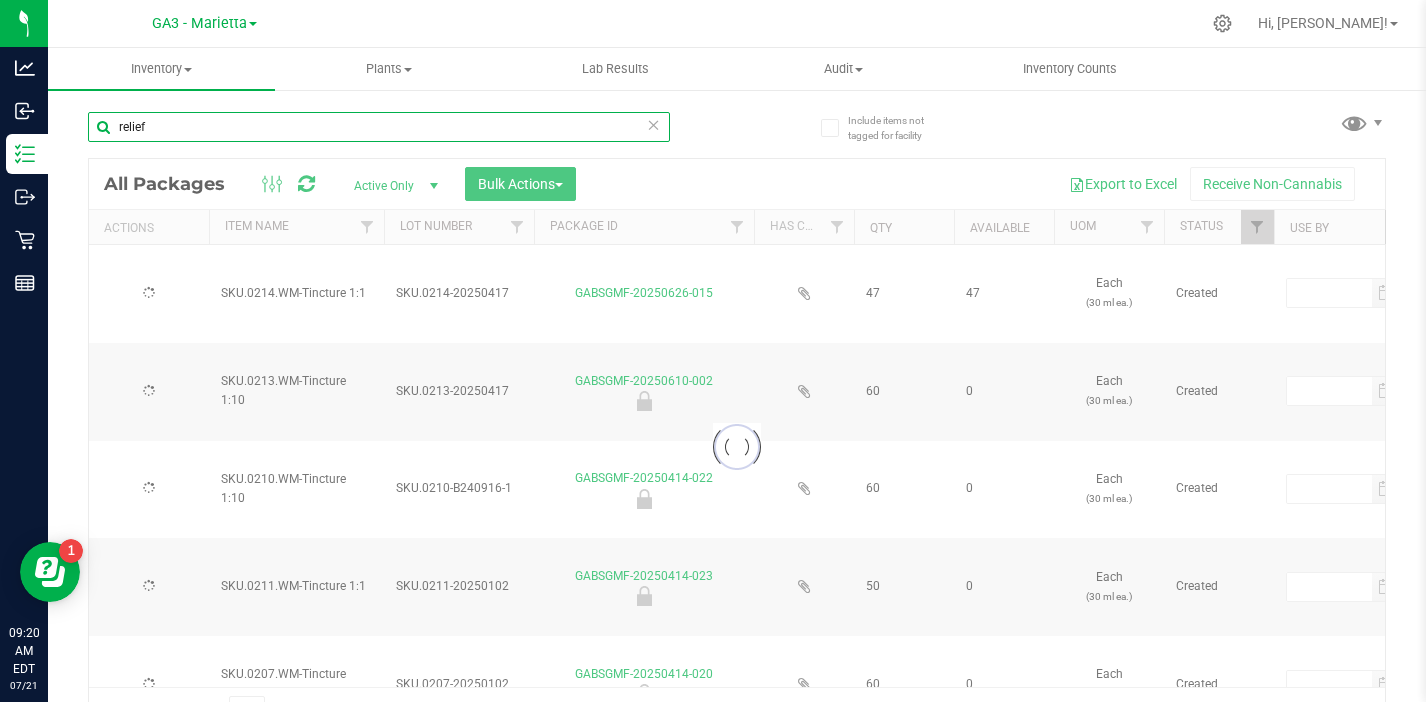 type on "[DATE]" 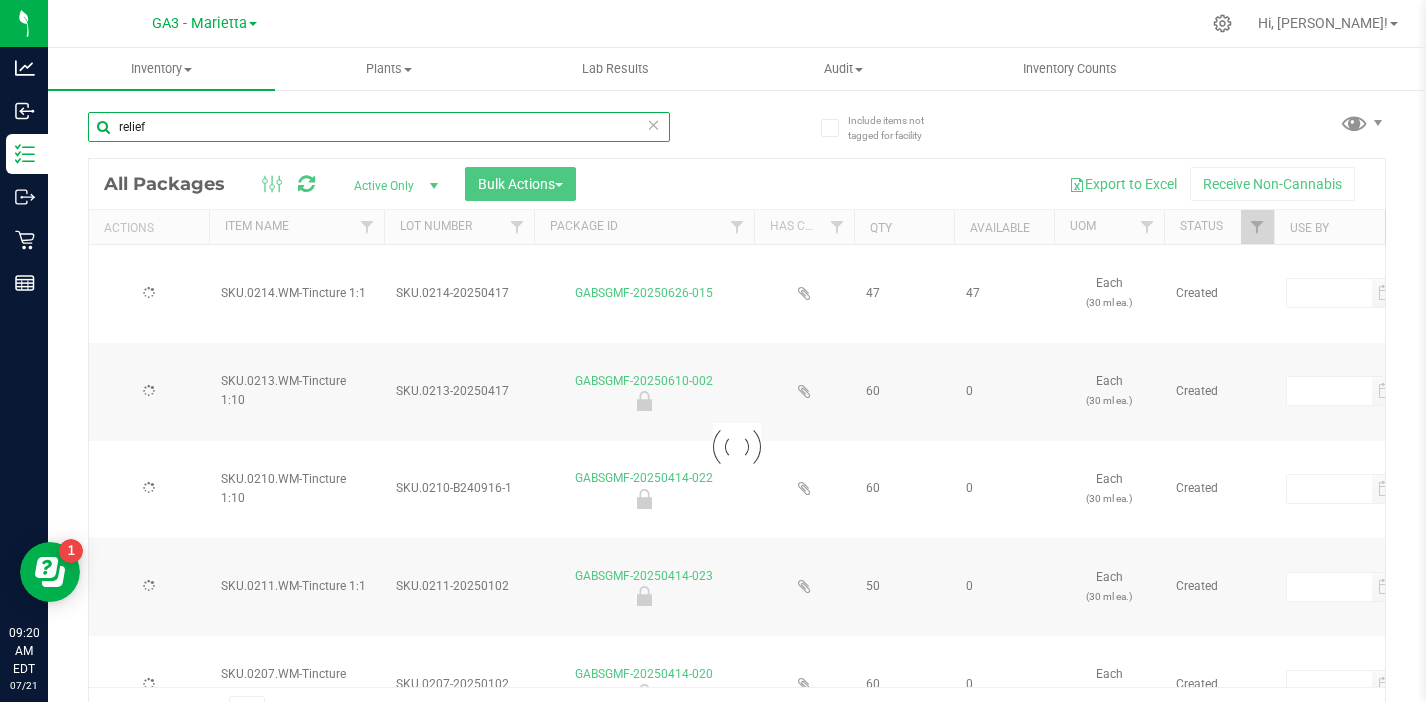 type on "[DATE]" 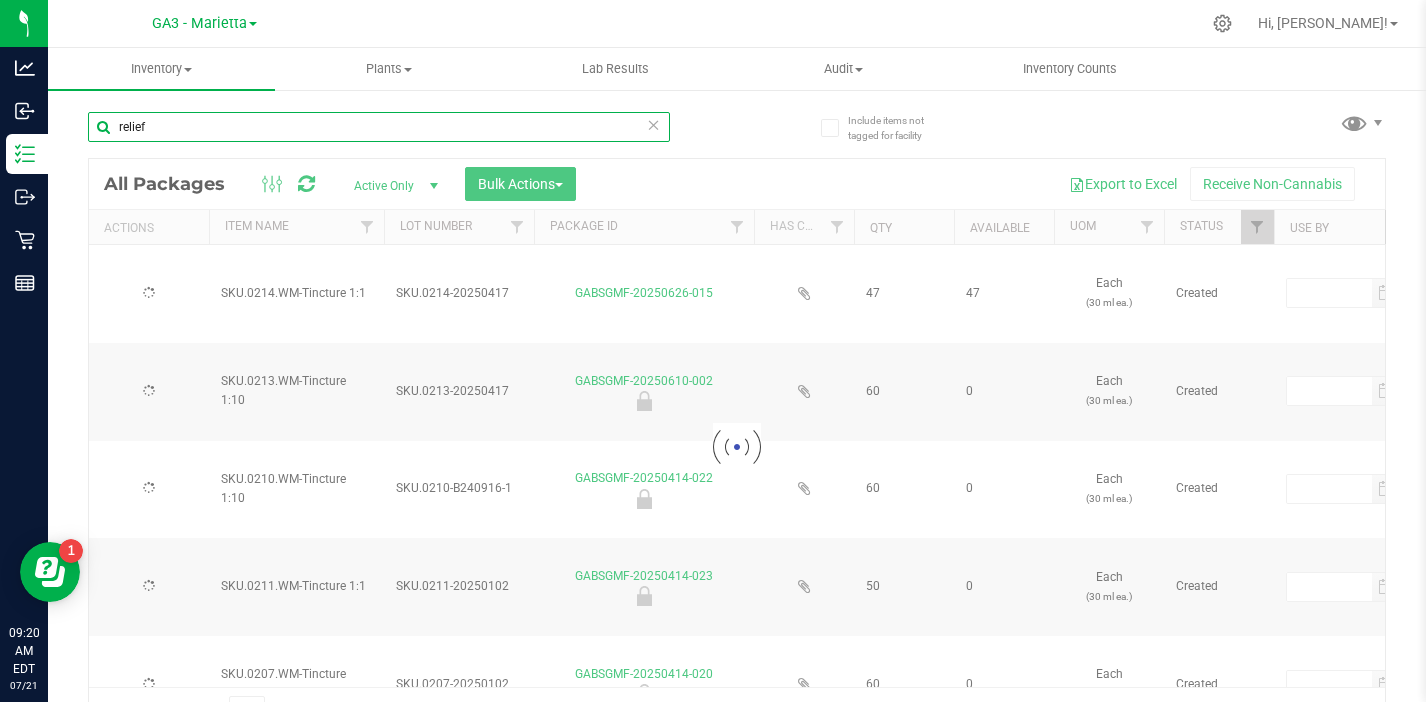 type on "[DATE]" 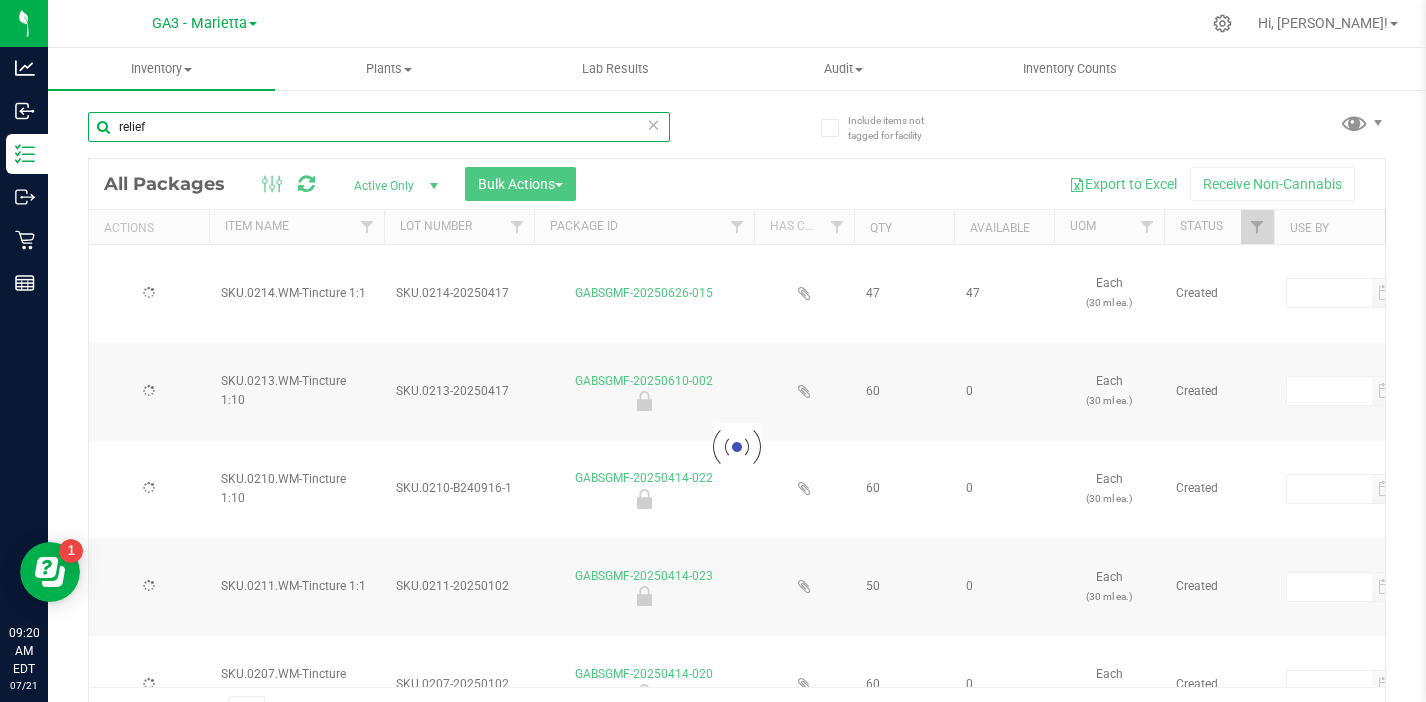 type on "[DATE]" 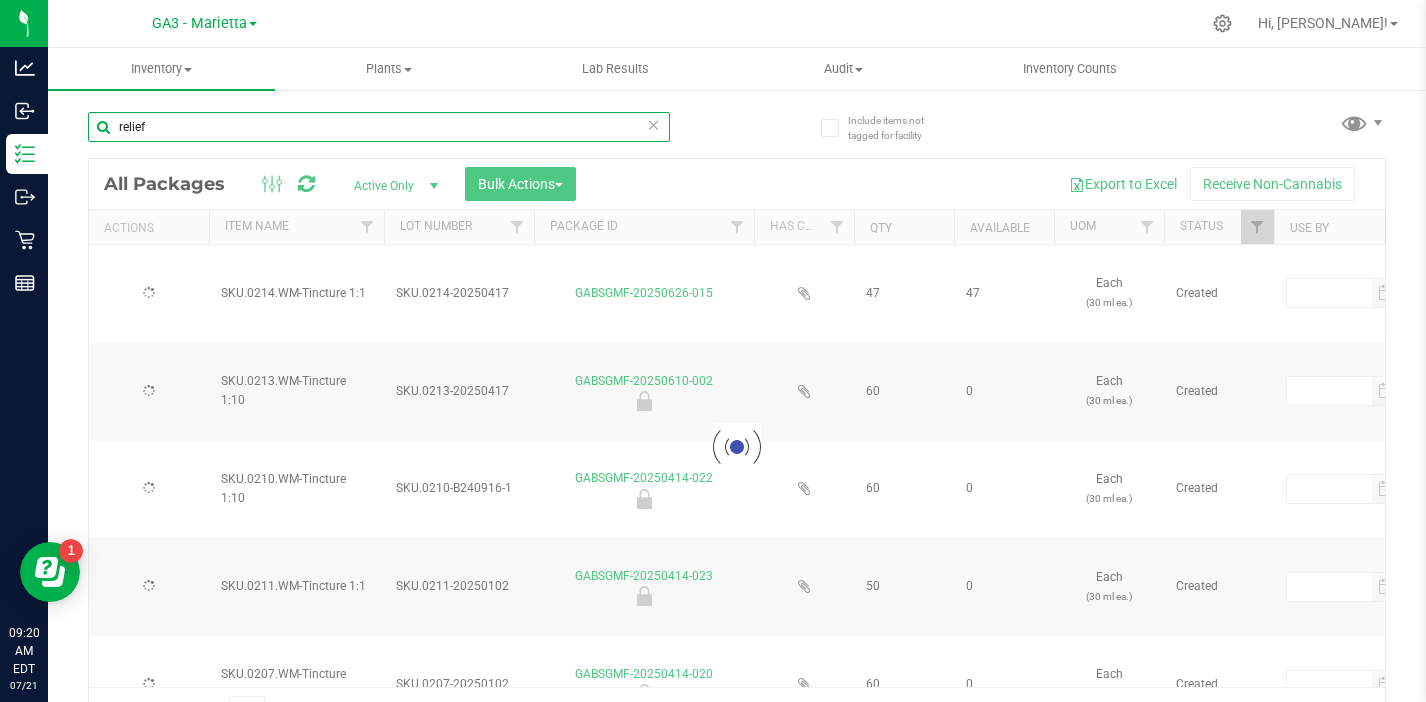 type on "[DATE]" 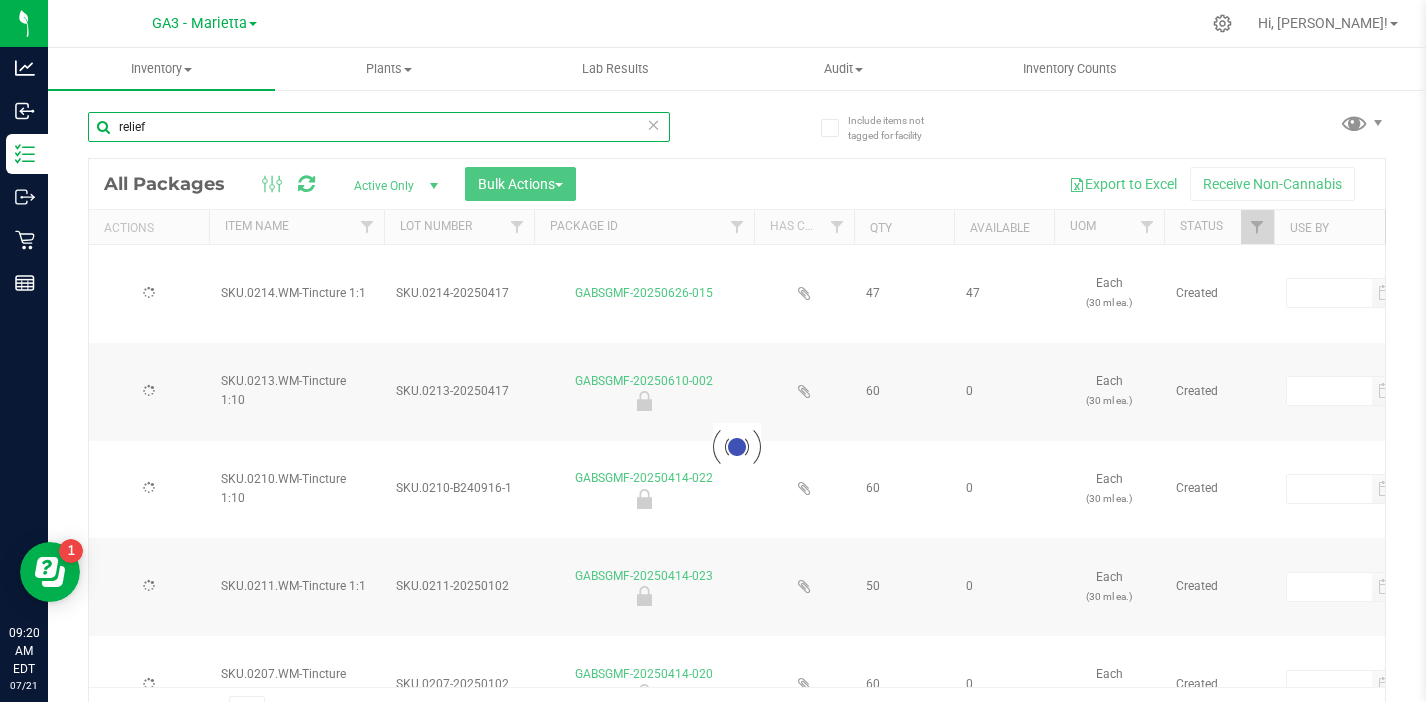 type on "[DATE]" 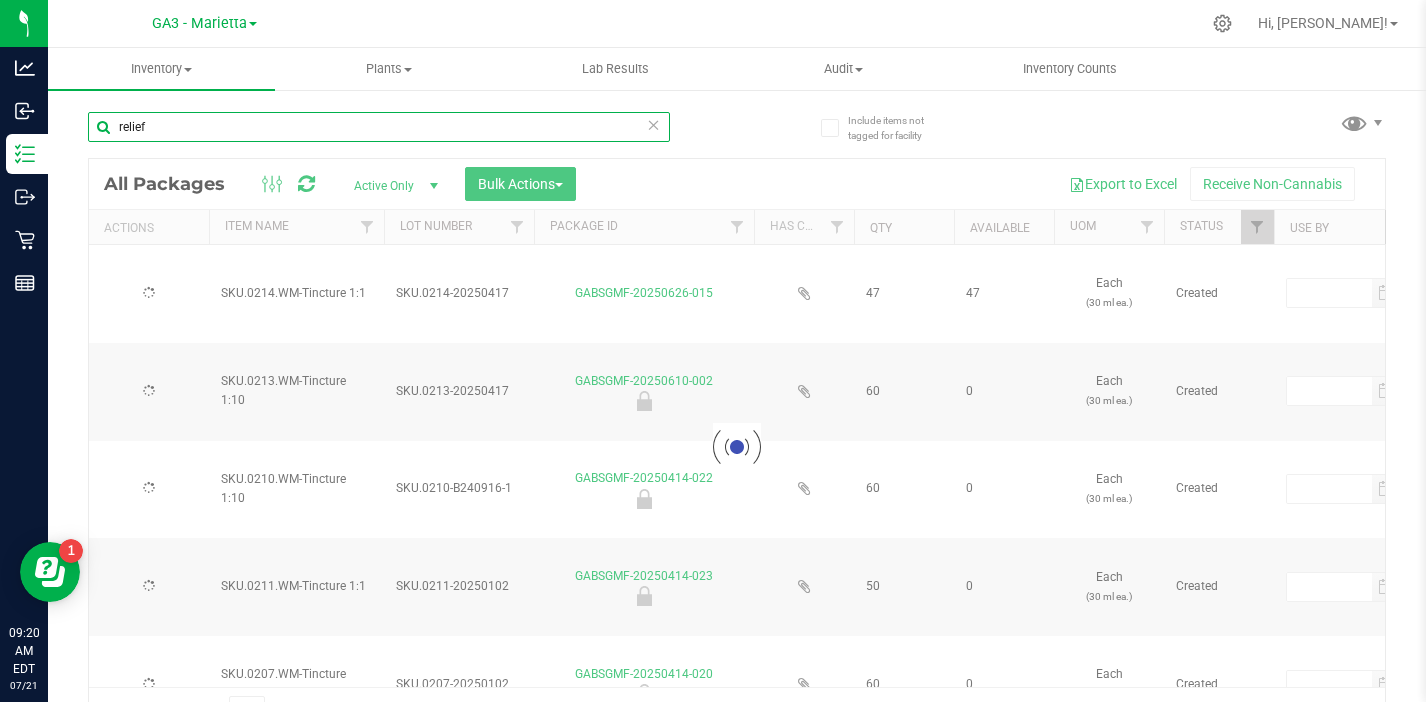 type on "[DATE]" 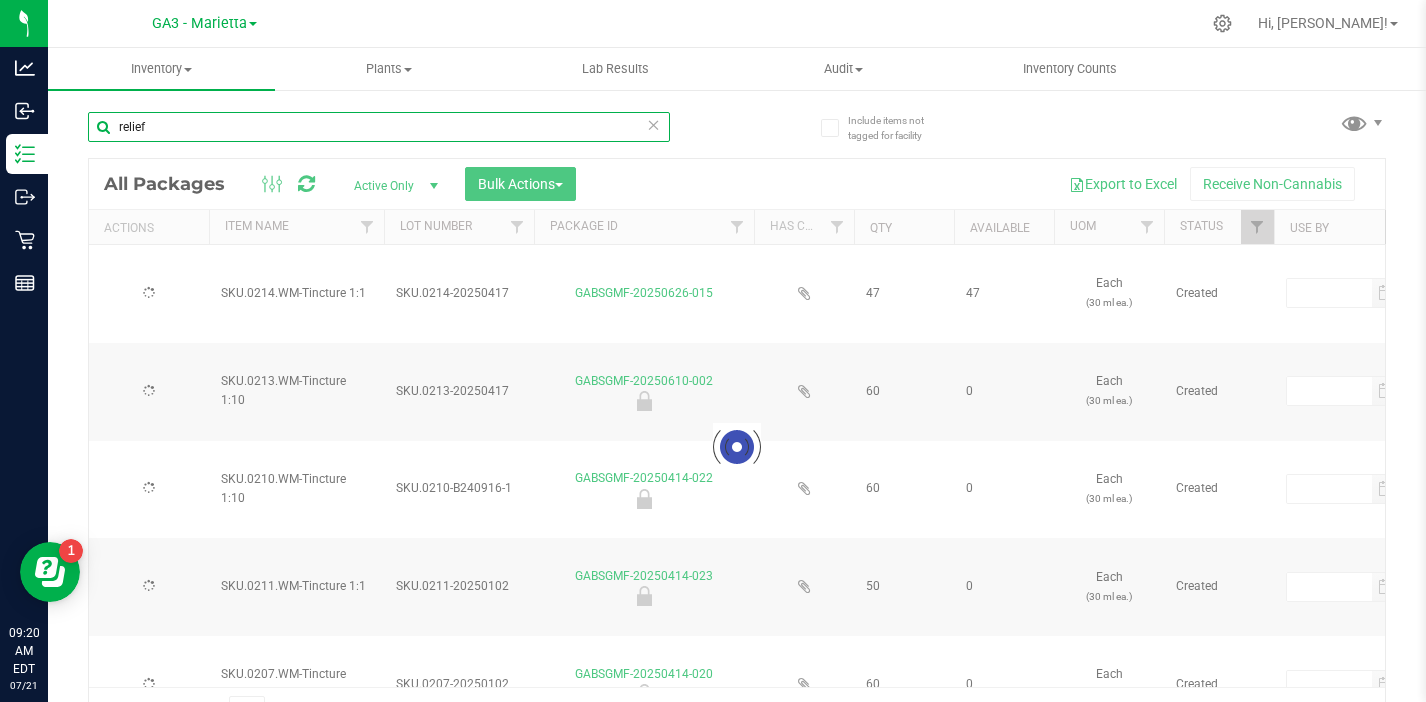 type on "[DATE]" 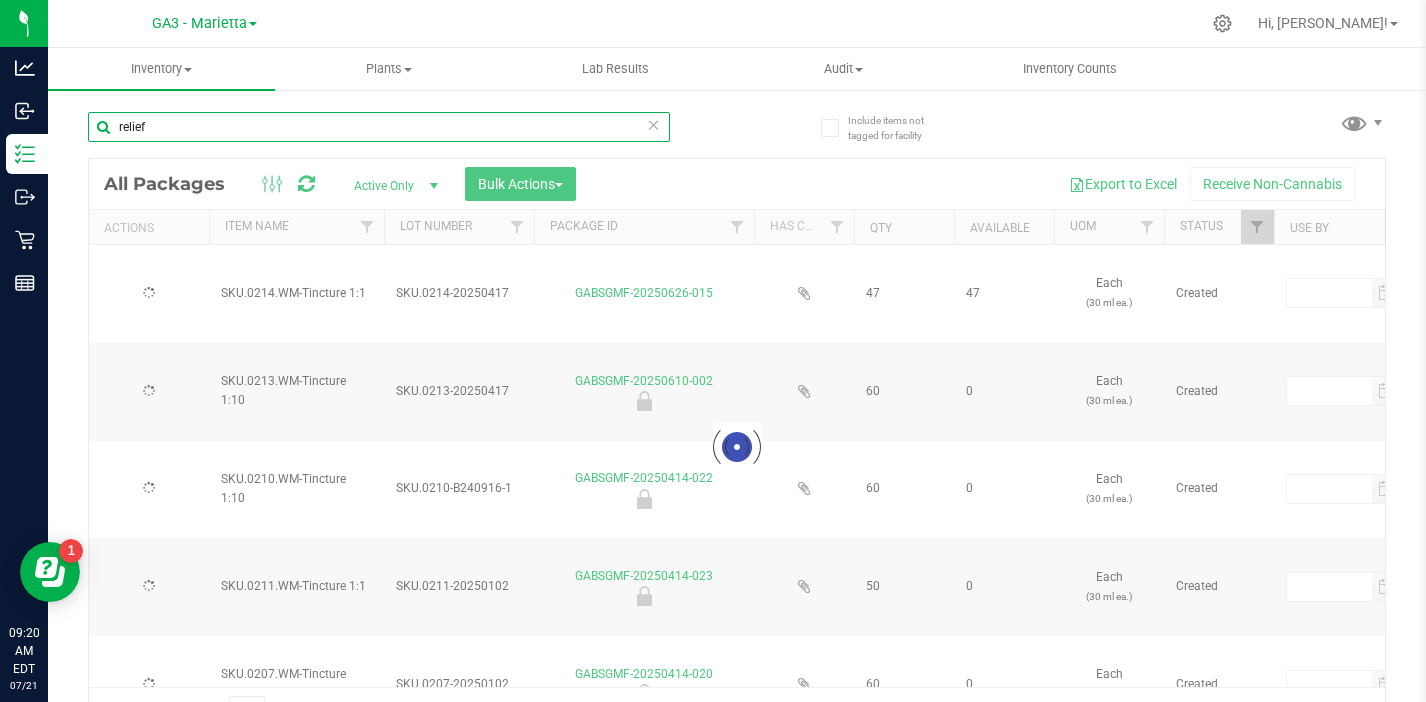 type on "[DATE]" 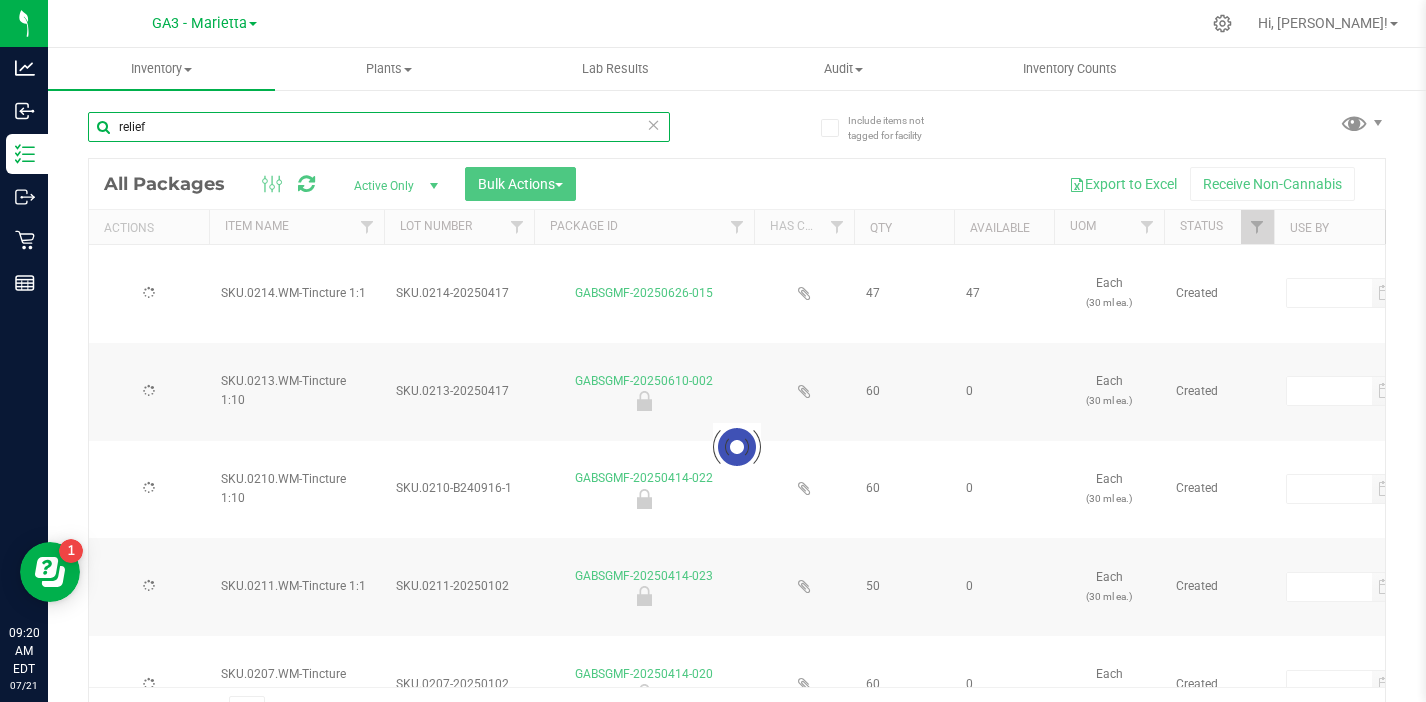 type on "[DATE]" 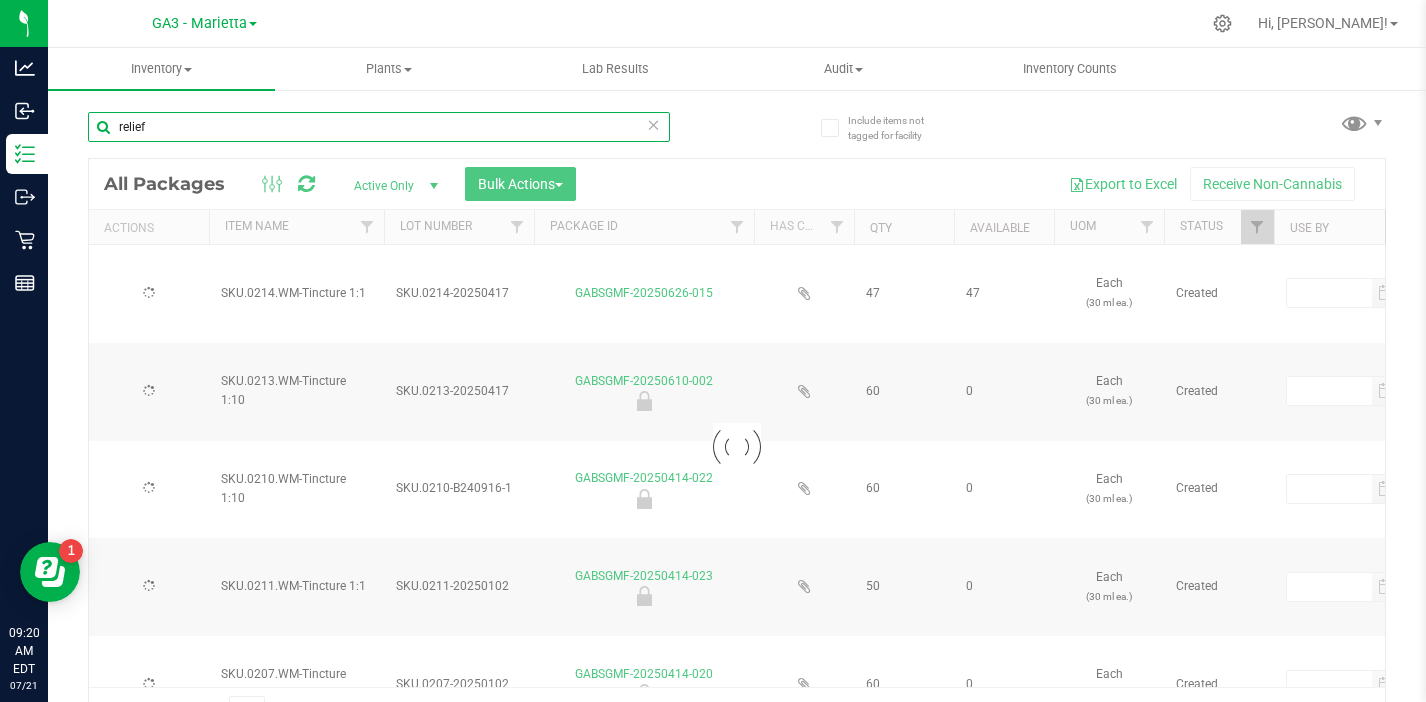 type on "[DATE]" 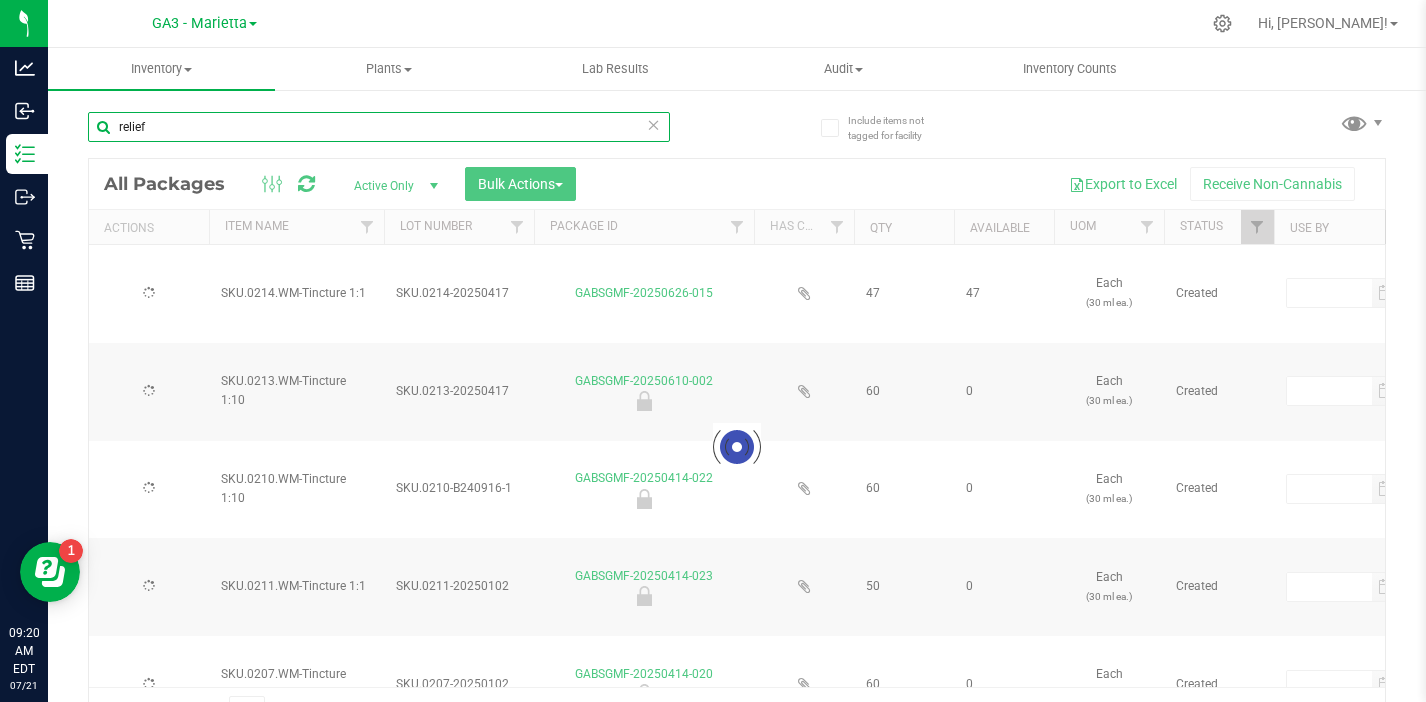 type on "[DATE]" 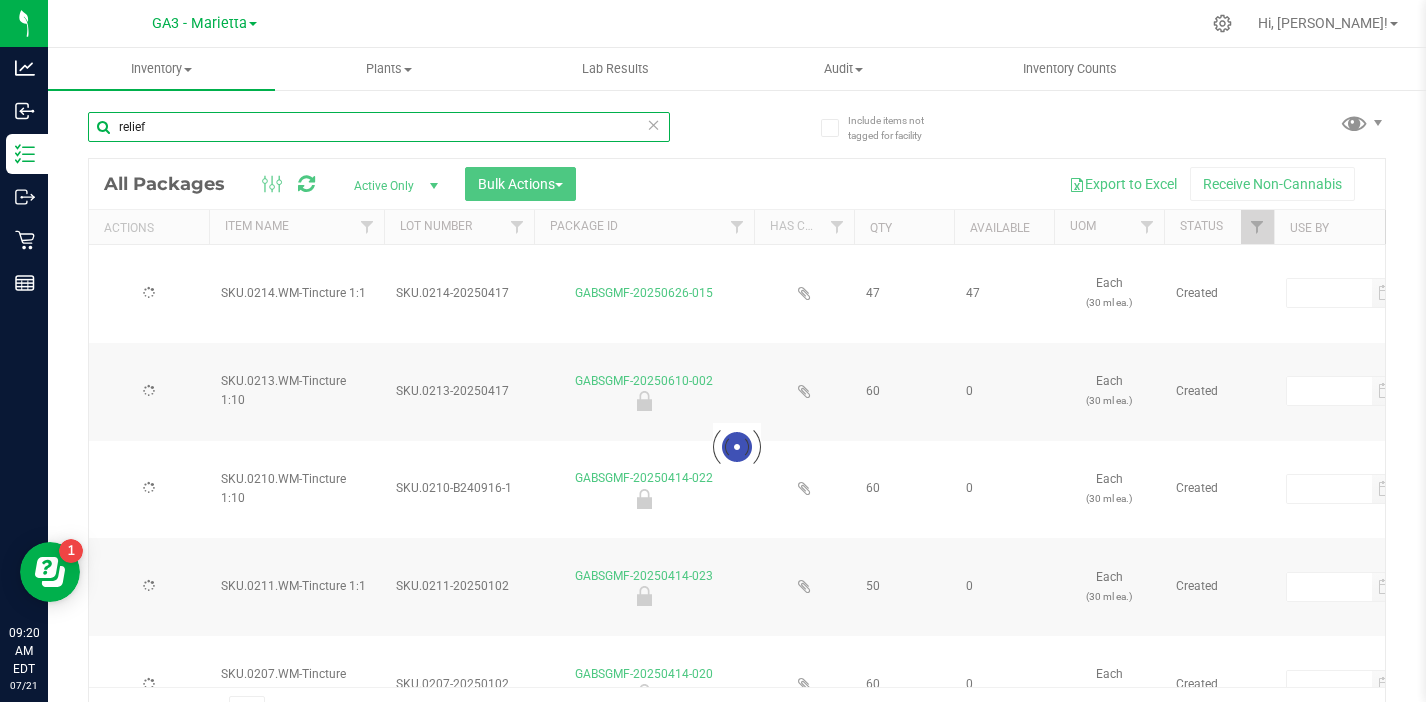 type on "[DATE]" 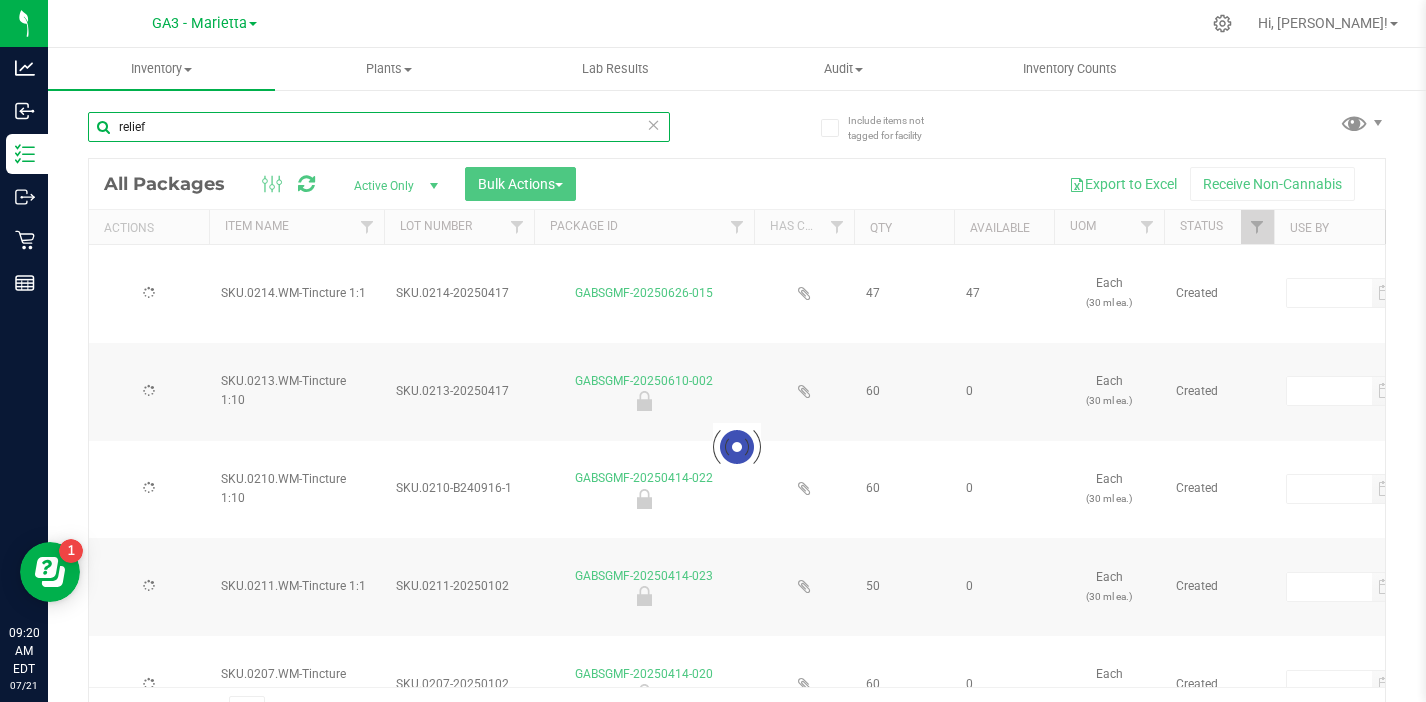 type on "[DATE]" 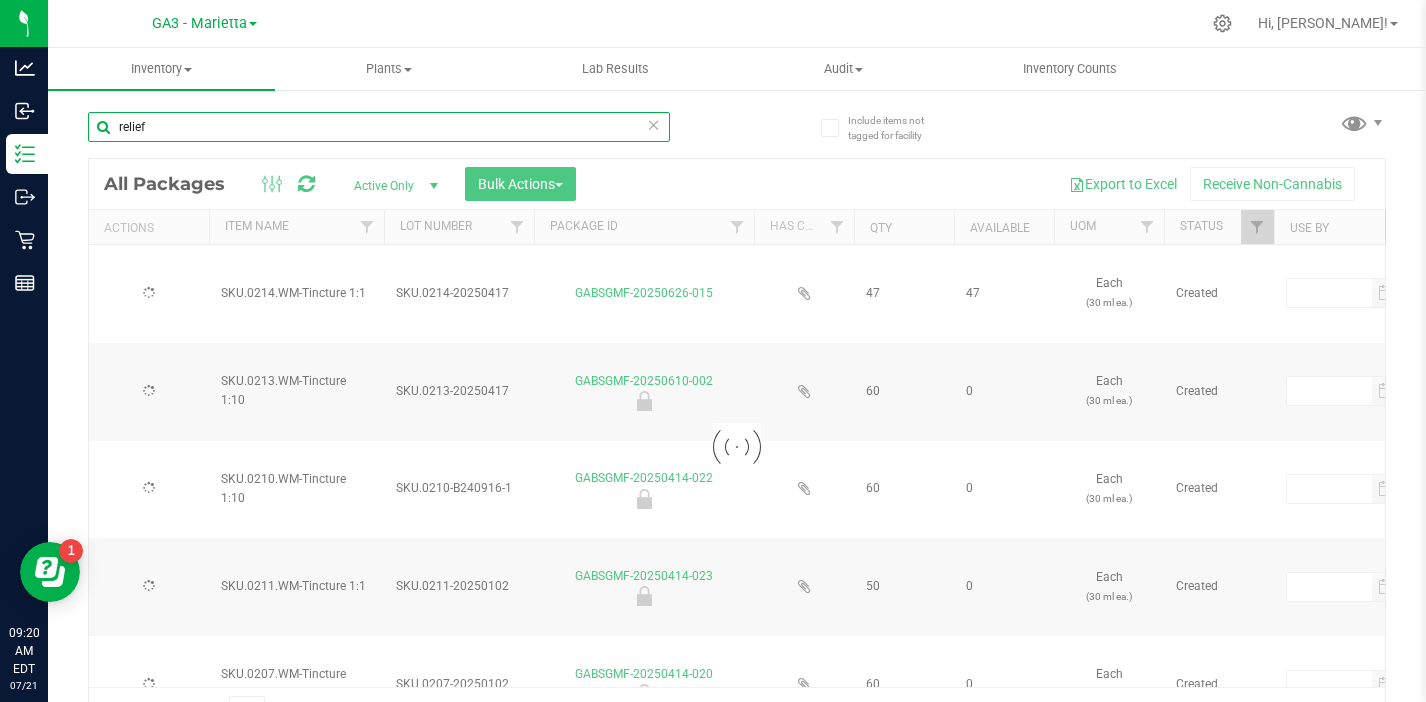 type on "[DATE]" 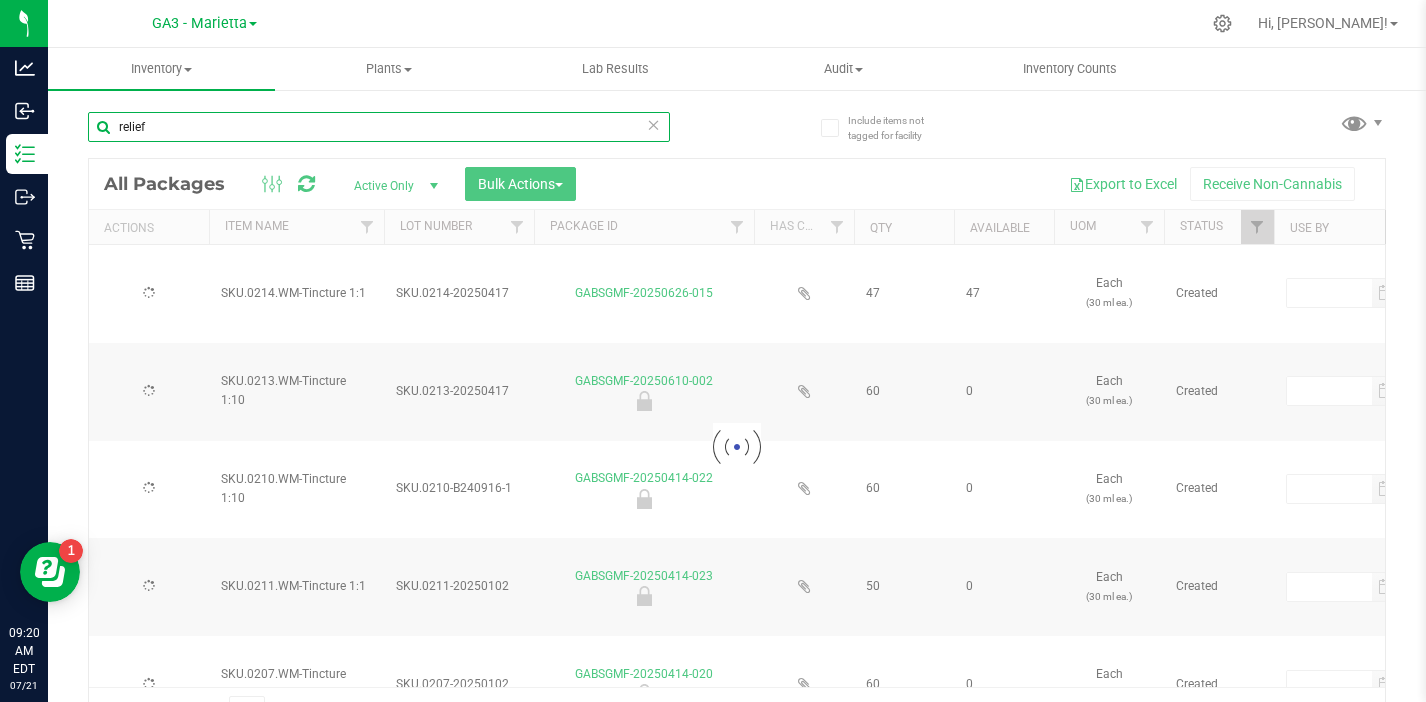 type on "[DATE]" 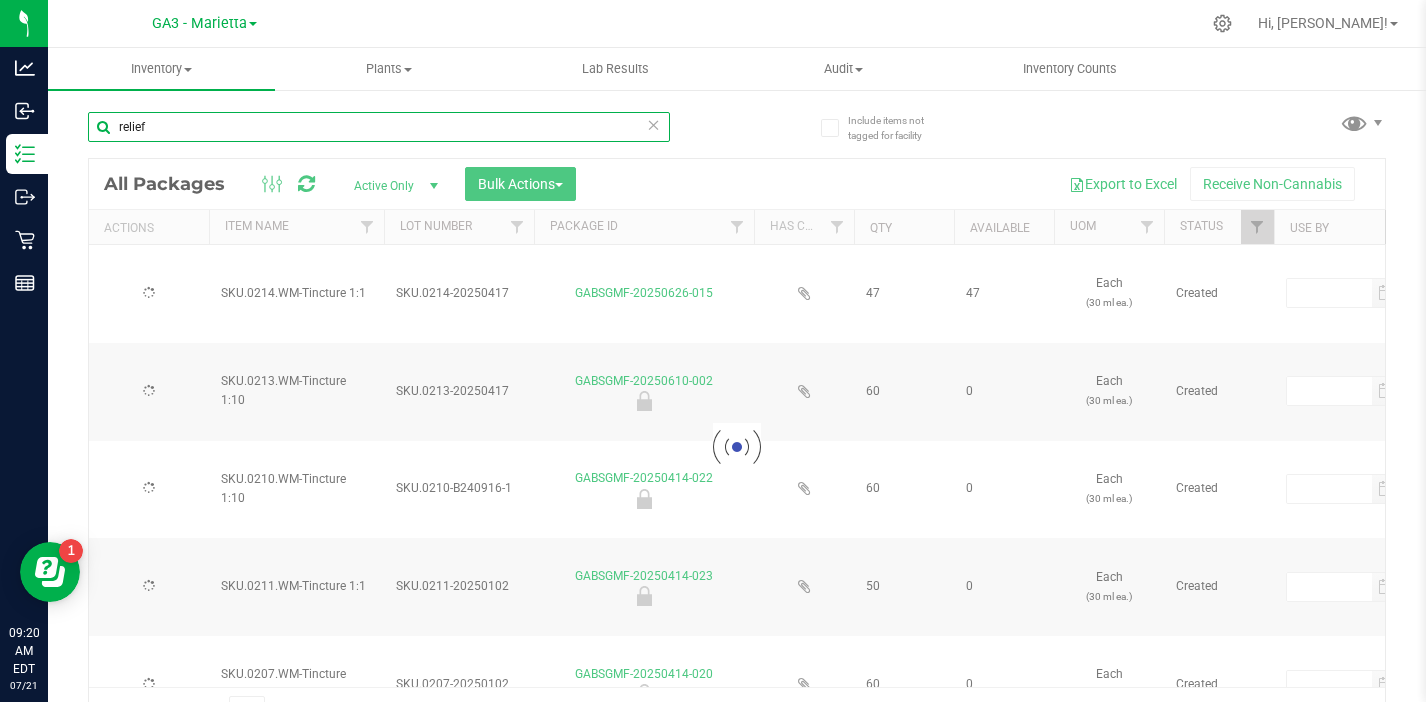 type on "[DATE]" 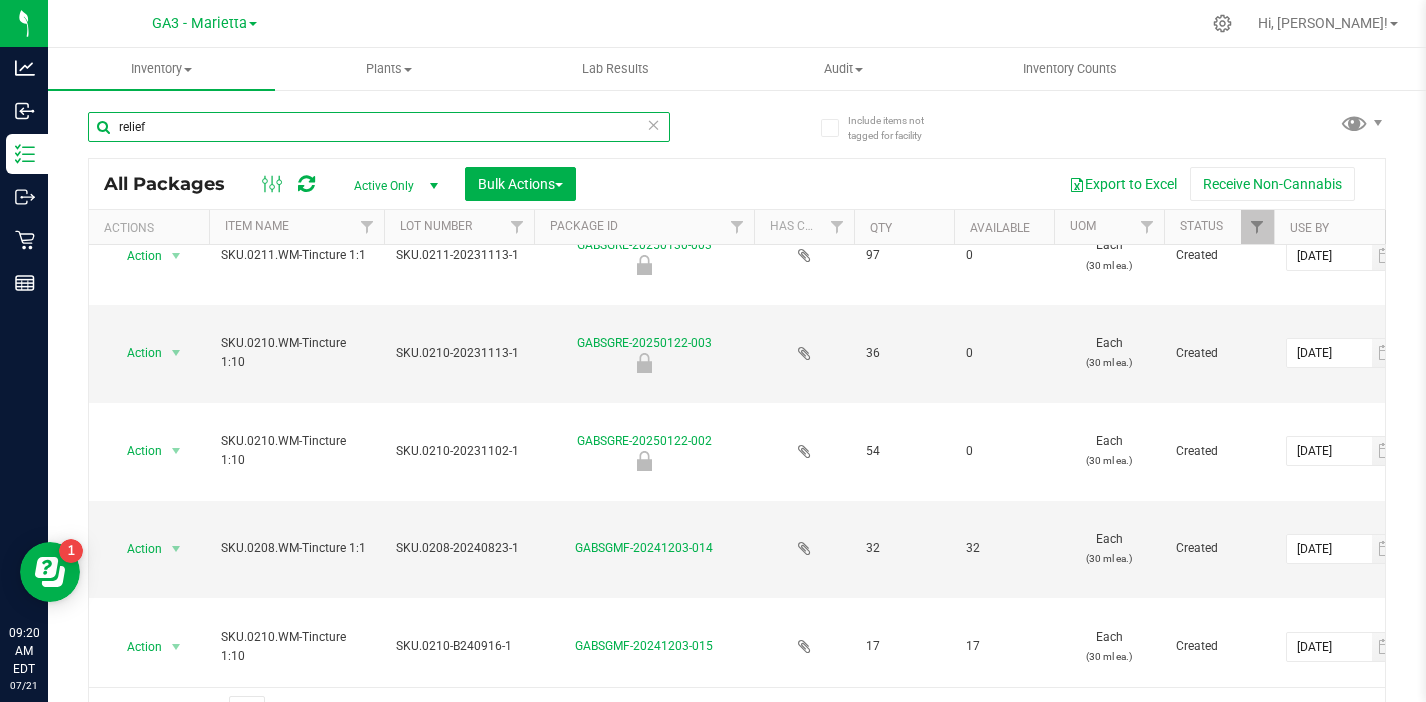 scroll, scrollTop: 1024, scrollLeft: 0, axis: vertical 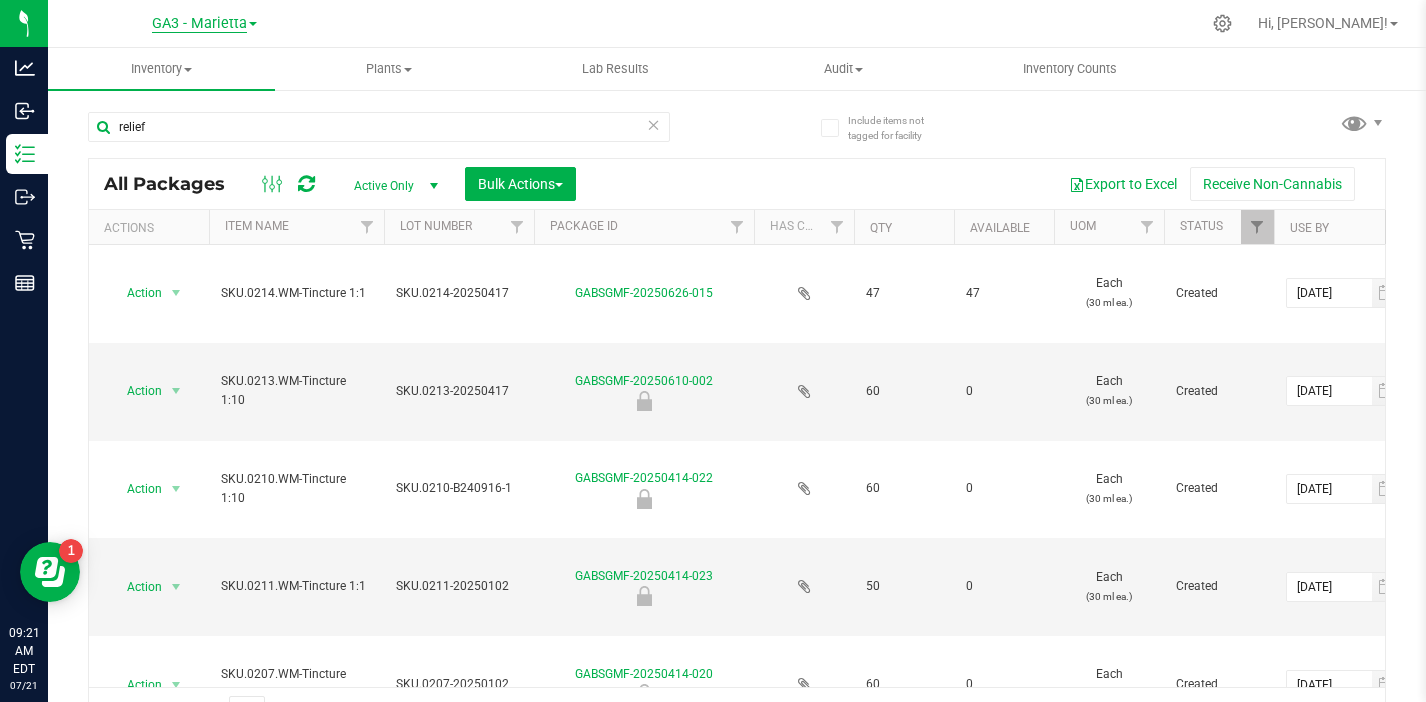 click on "GA3 - Marietta" at bounding box center [199, 24] 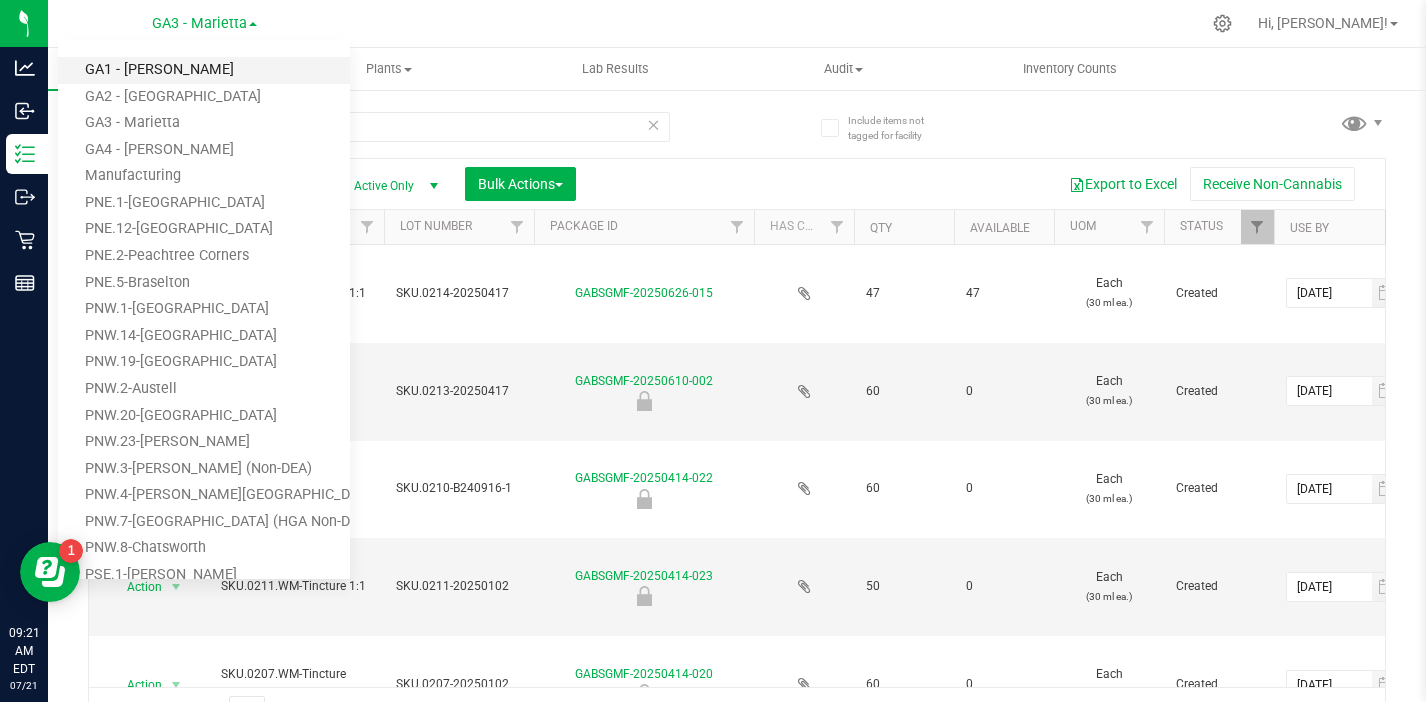 click on "GA1 - [PERSON_NAME]" at bounding box center (204, 70) 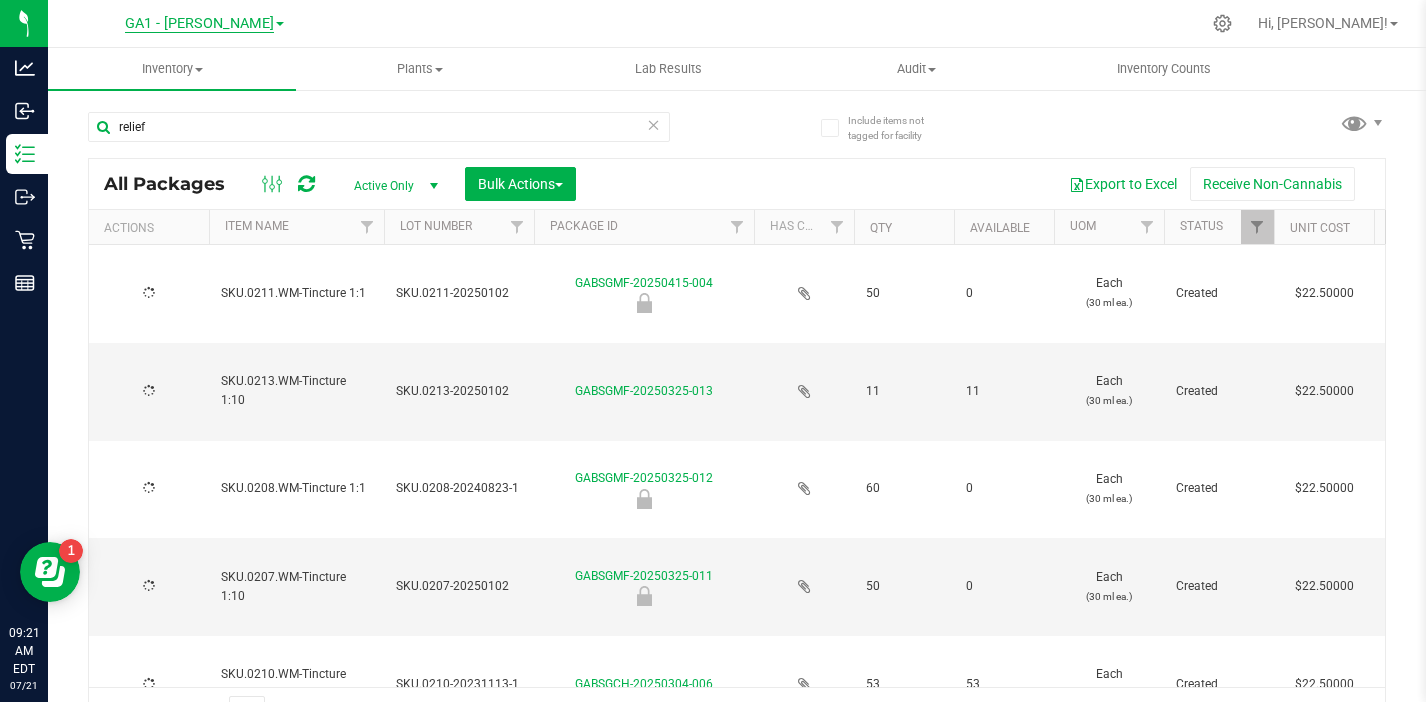 type on "[DATE]" 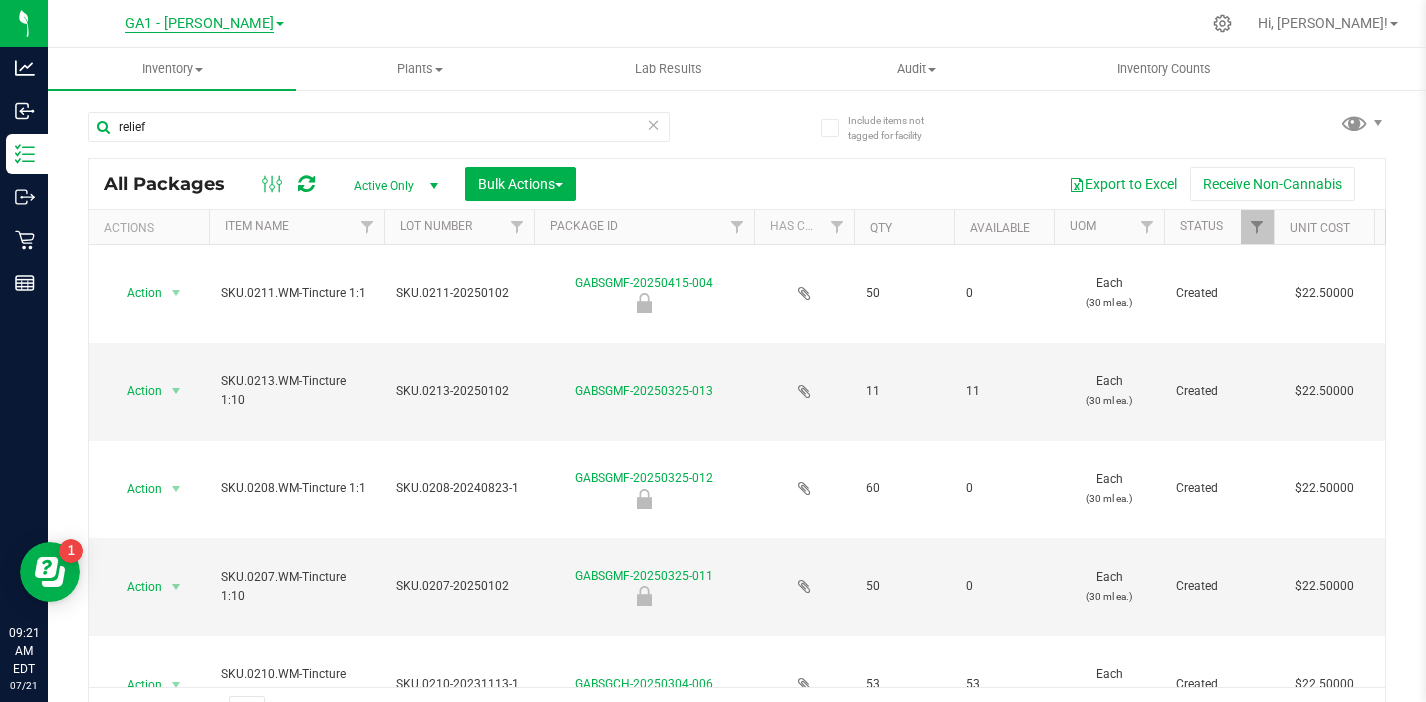 click on "GA1 - [PERSON_NAME]" at bounding box center [199, 24] 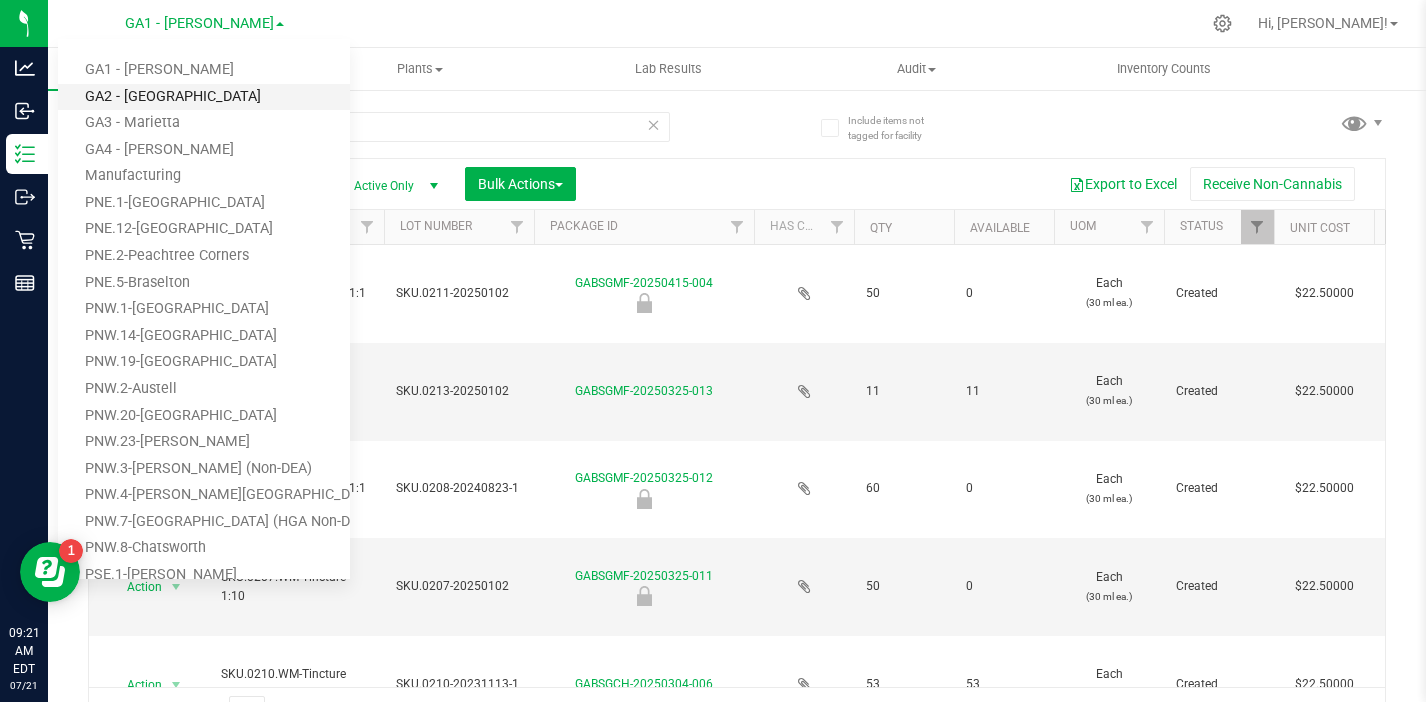 click on "GA2 - [GEOGRAPHIC_DATA]" at bounding box center [204, 97] 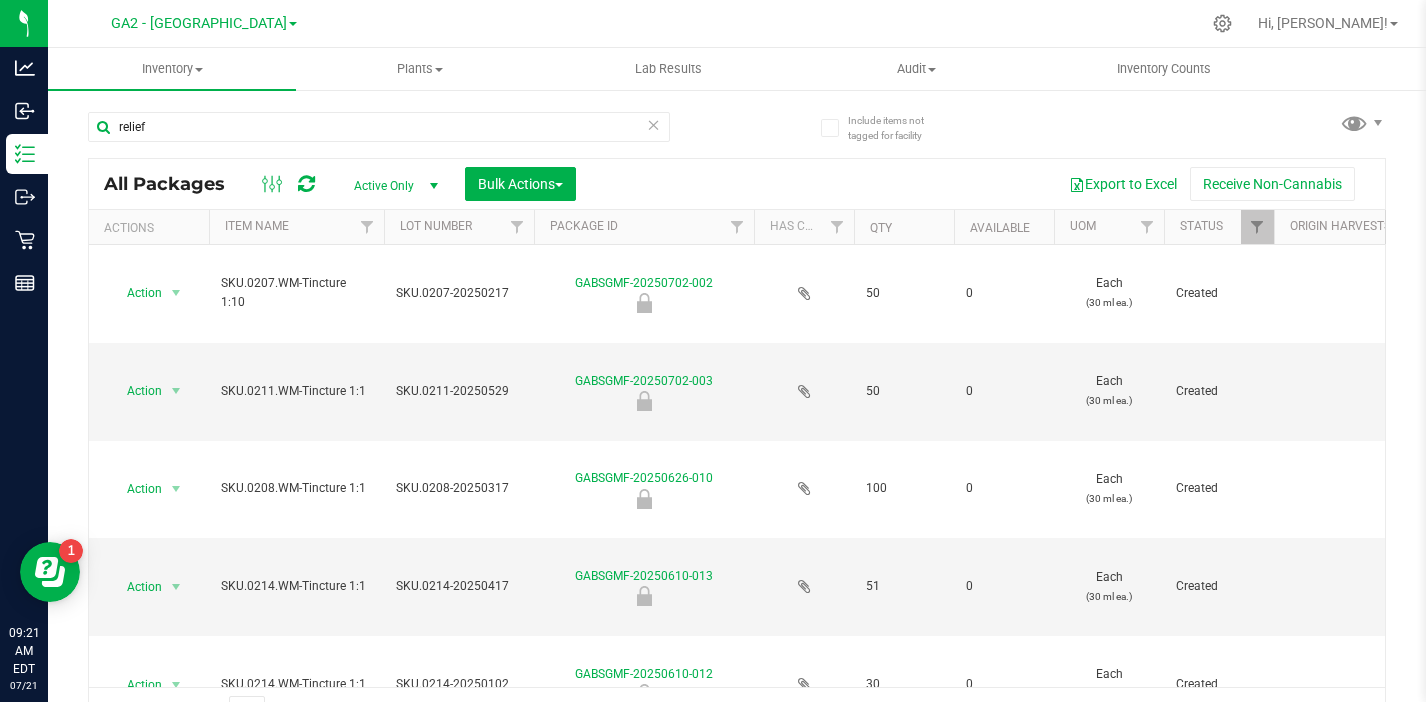 click on "GA2 - [GEOGRAPHIC_DATA]" at bounding box center [199, 23] 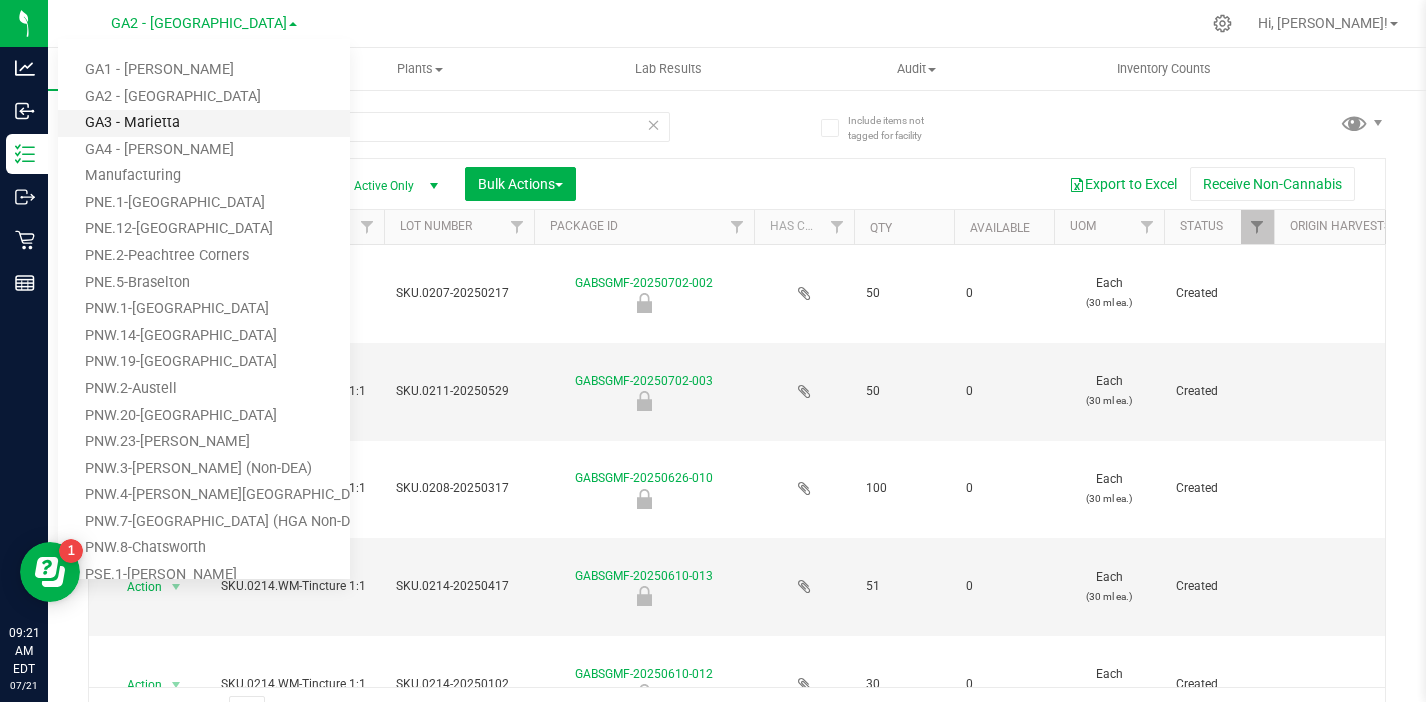 click on "GA3 - Marietta" at bounding box center (204, 123) 